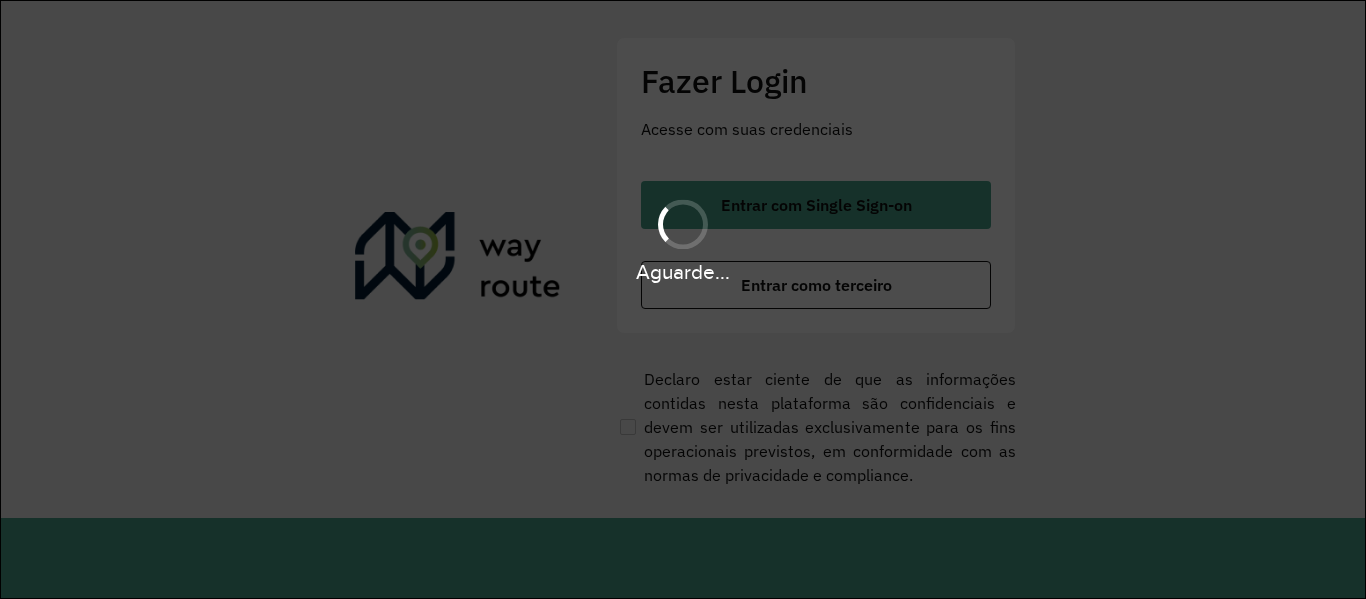 scroll, scrollTop: 0, scrollLeft: 0, axis: both 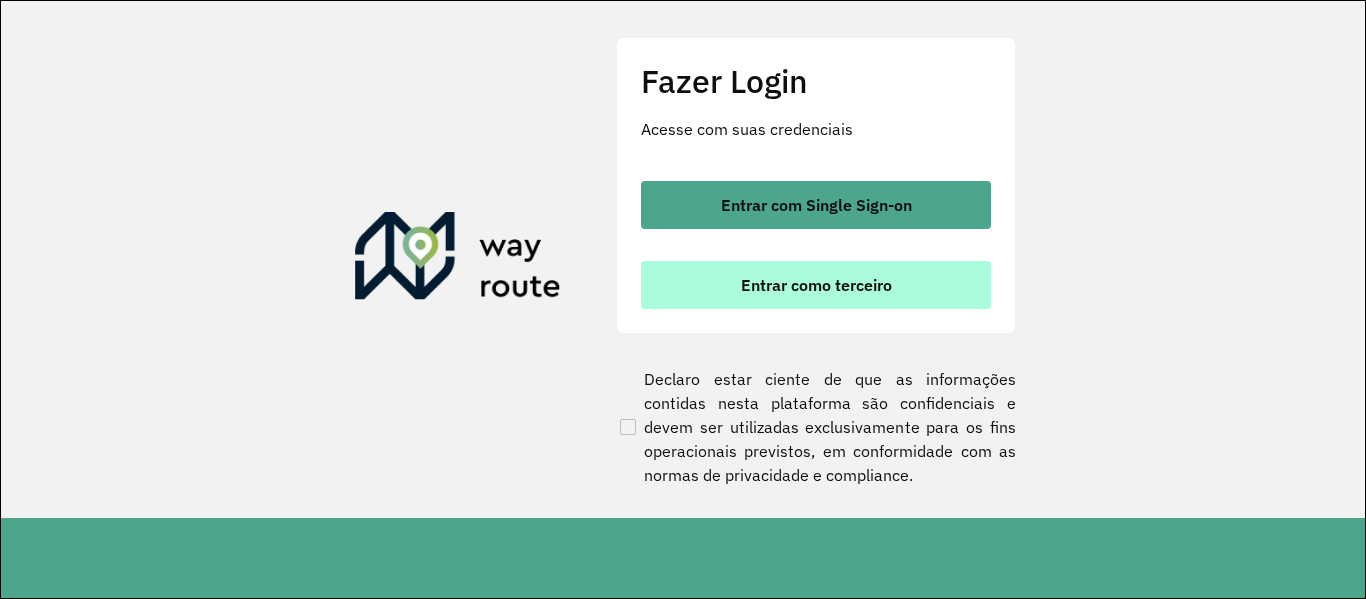 click on "Entrar como terceiro" at bounding box center (816, 285) 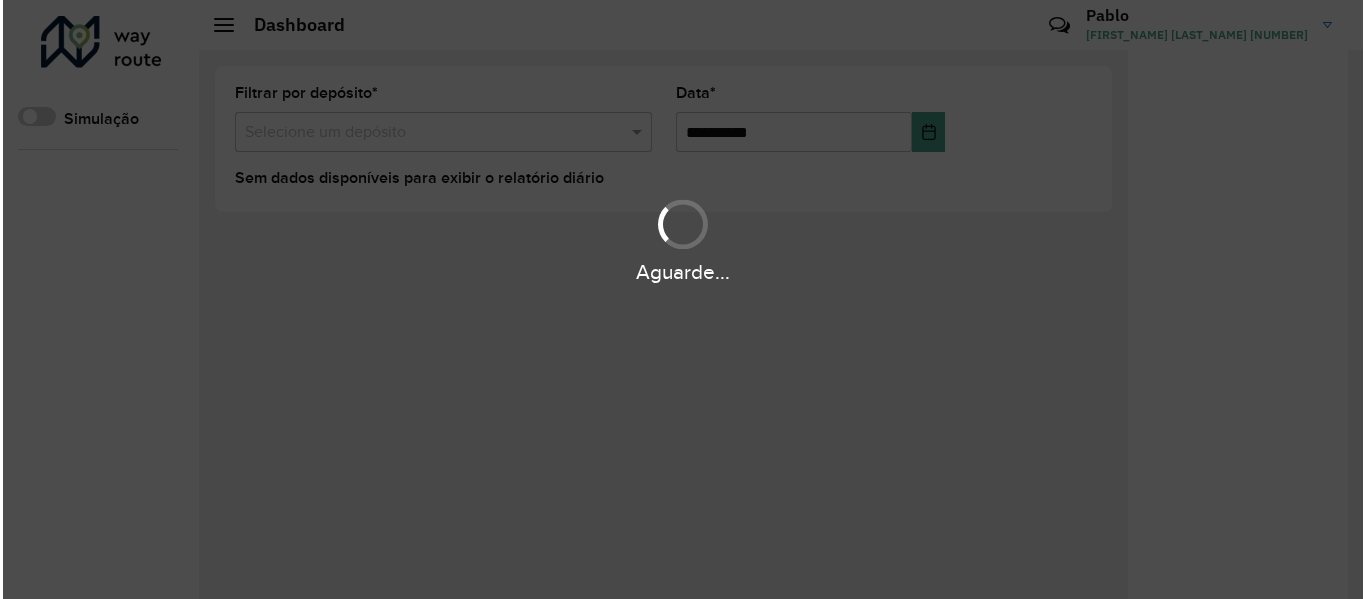 scroll, scrollTop: 0, scrollLeft: 0, axis: both 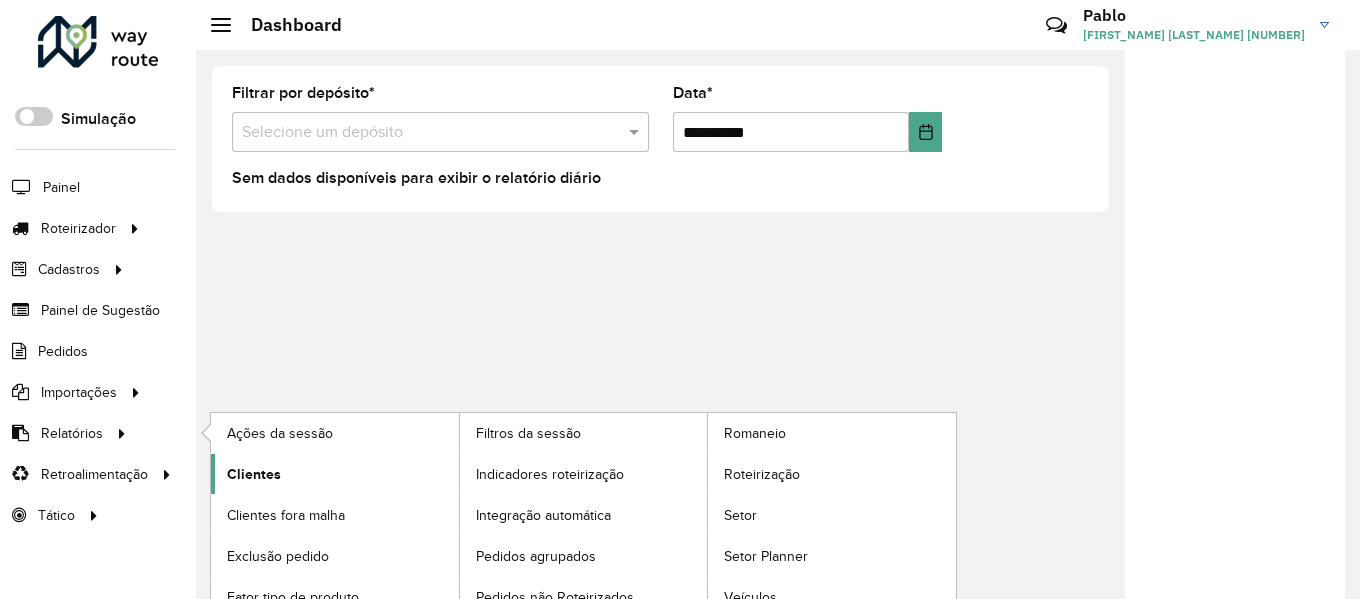 click on "Clientes" 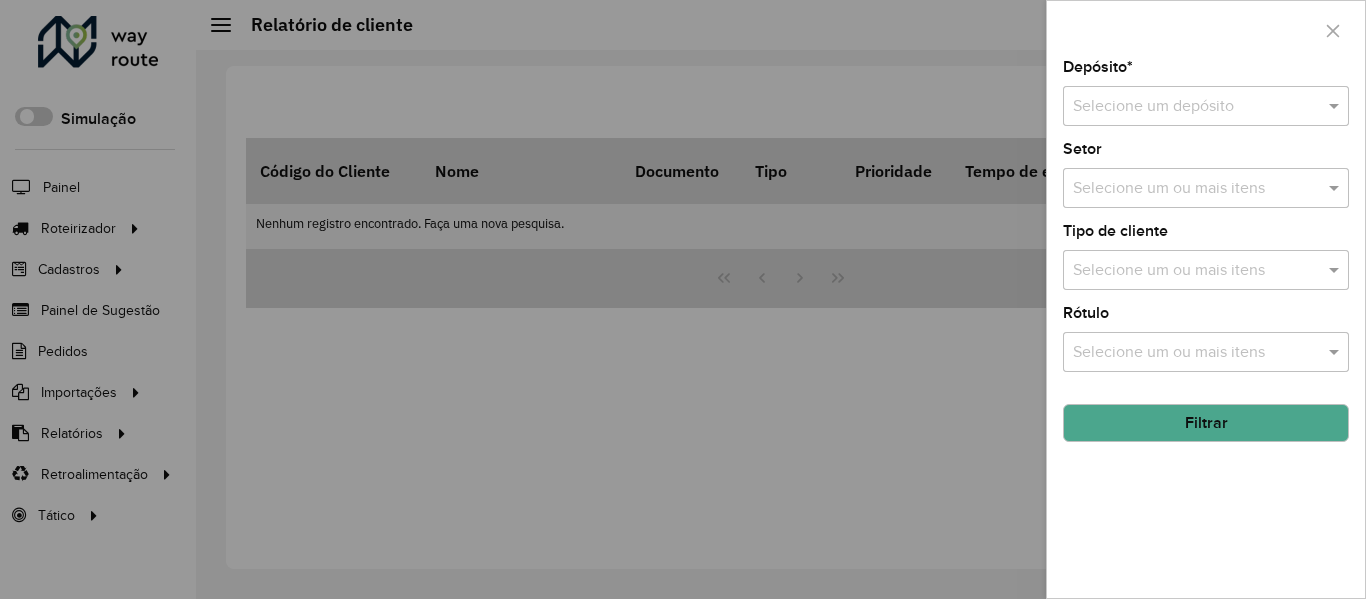 click at bounding box center (1186, 107) 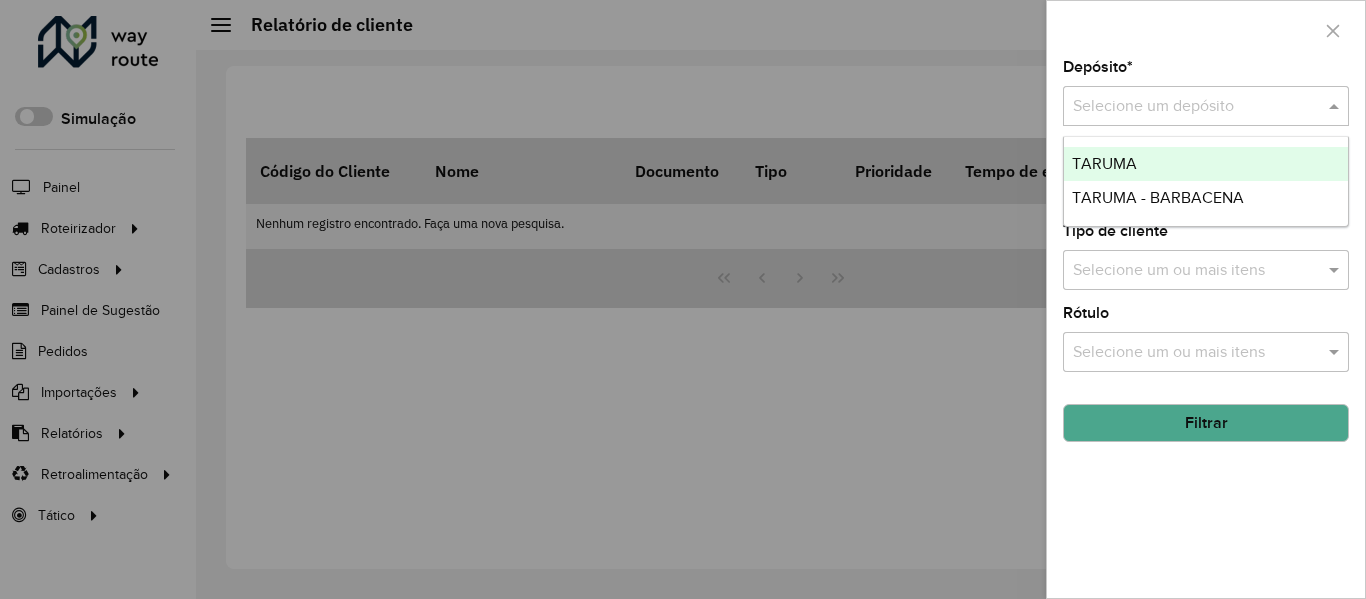 click on "TARUMA" at bounding box center (1206, 164) 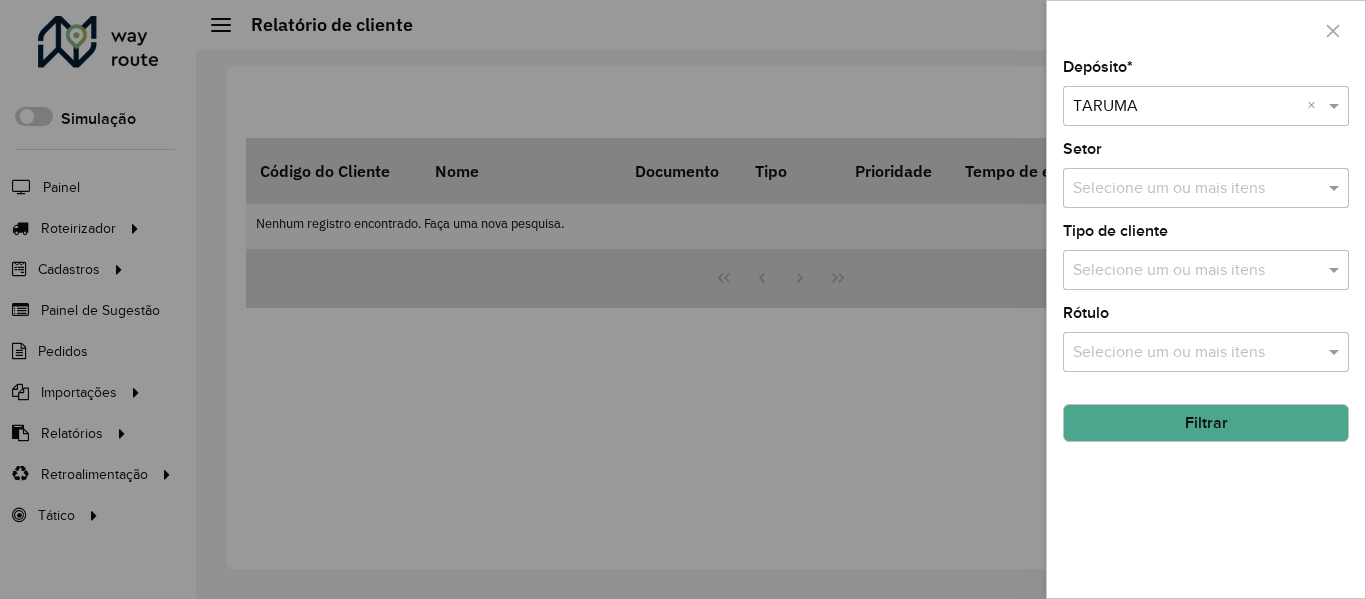 click on "Filtrar" 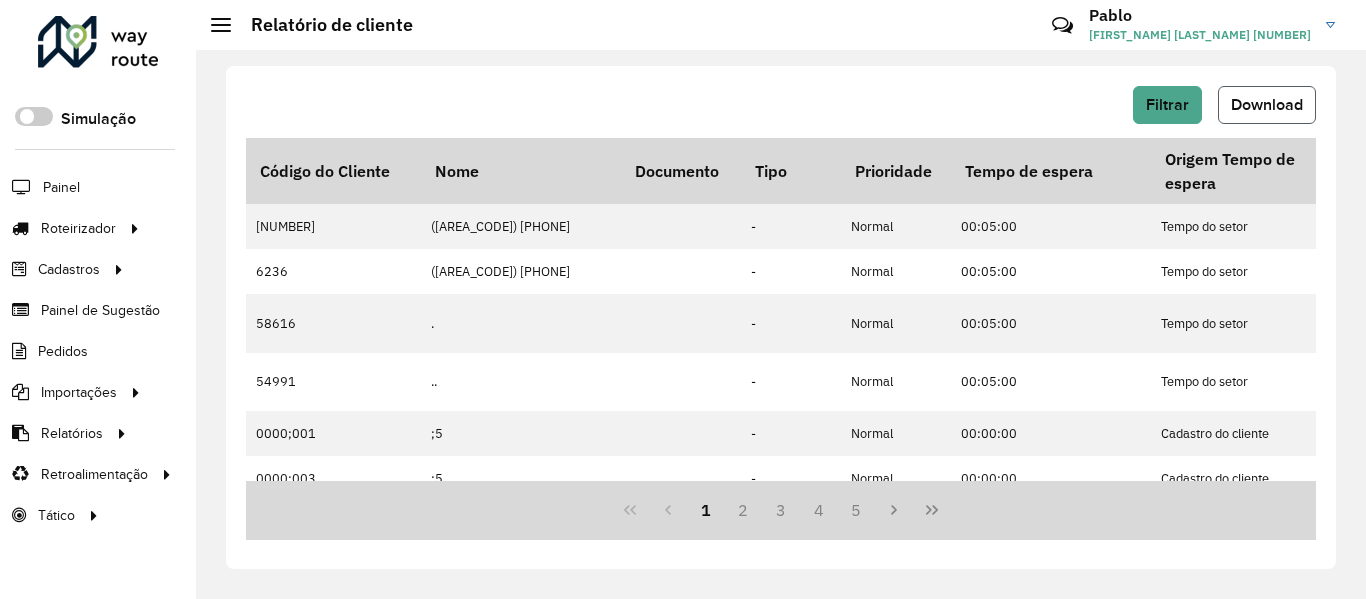 click on "Download" 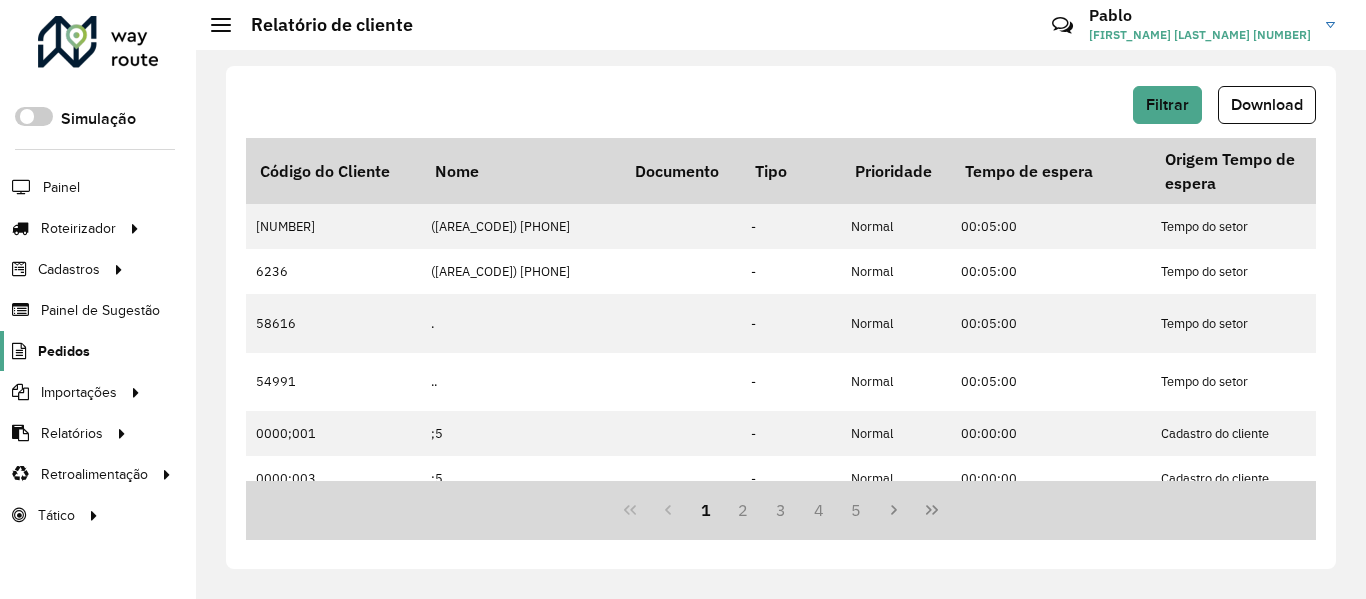 click on "Pedidos" 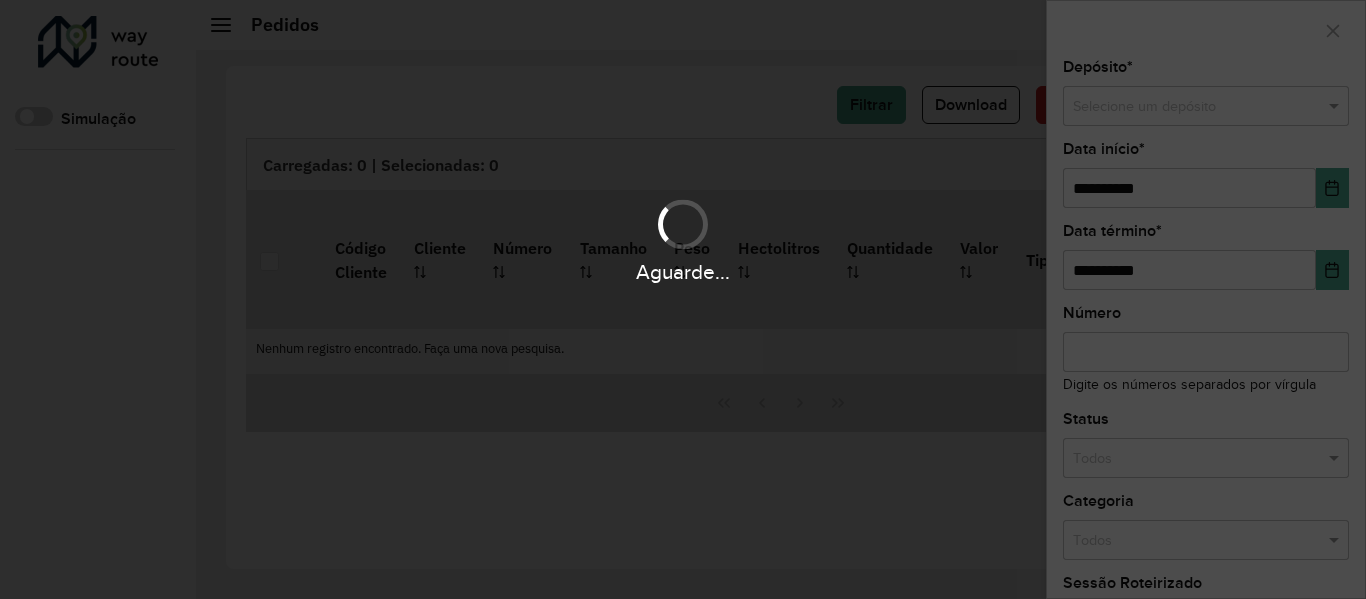 click on "Aguarde..." at bounding box center (683, 299) 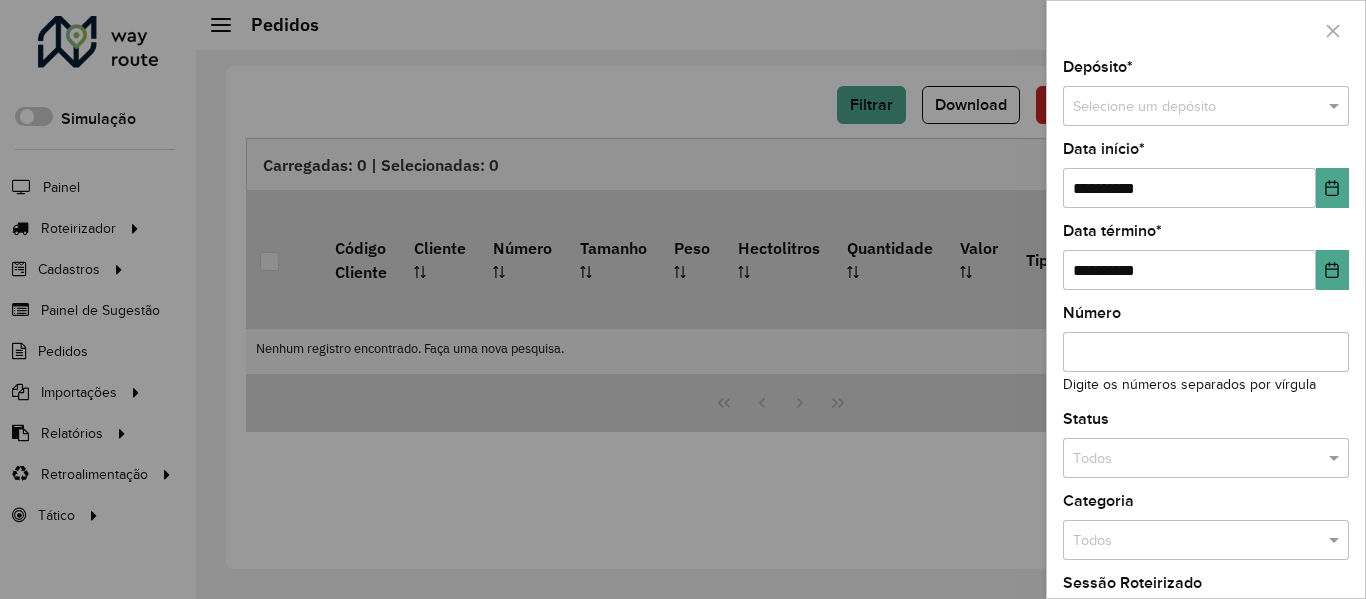 click at bounding box center (683, 299) 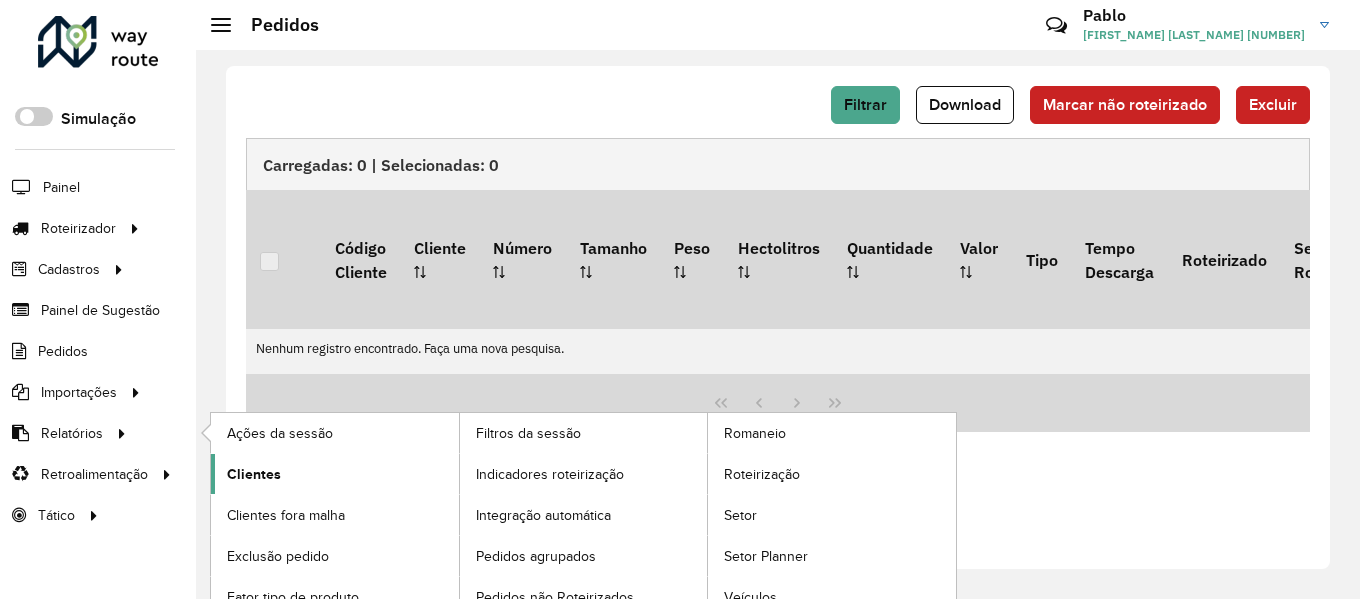 click on "Clientes" 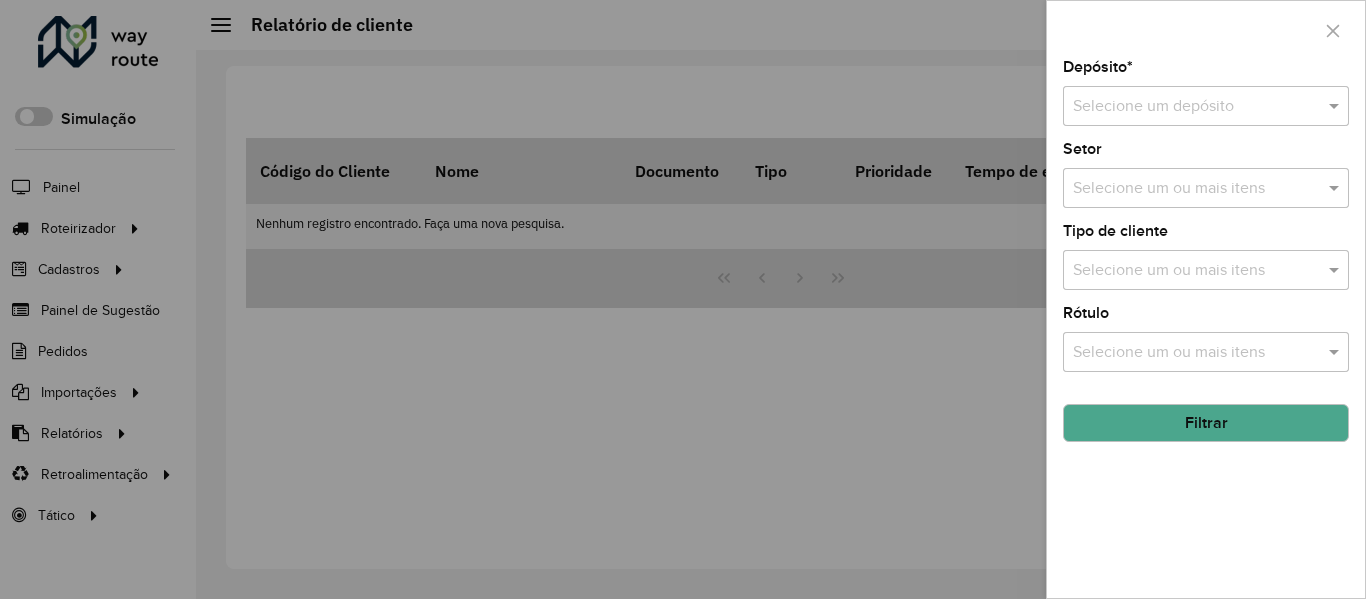 click at bounding box center (1186, 107) 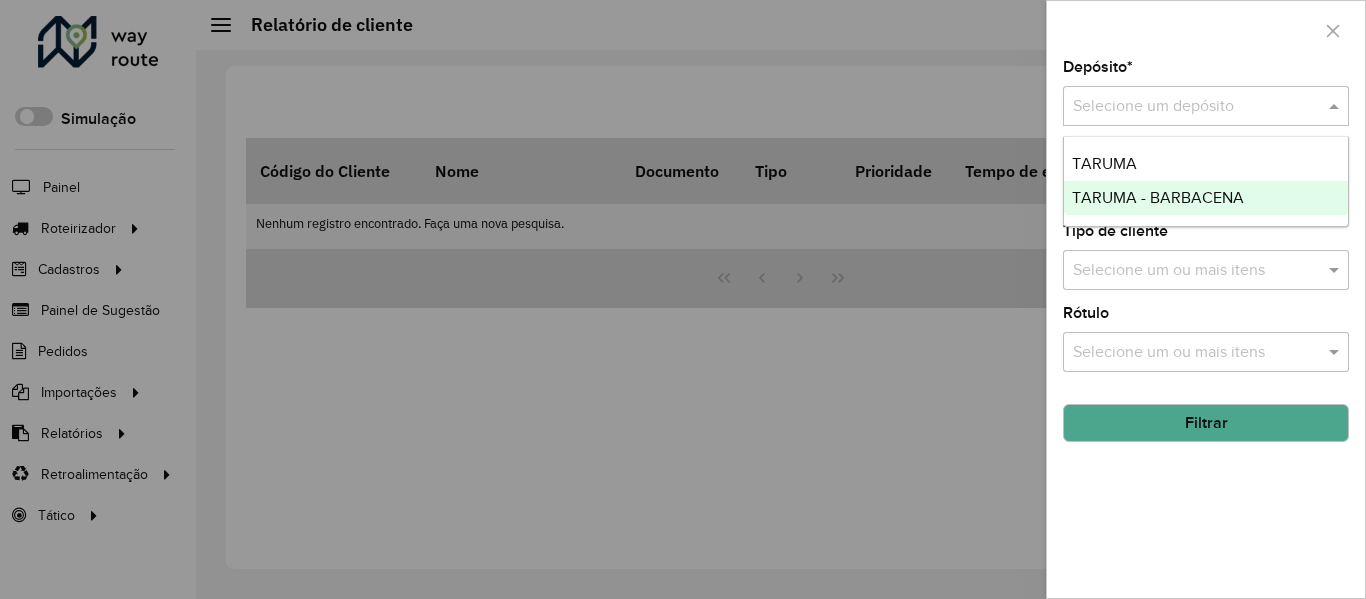 click on "TARUMA - BARBACENA" at bounding box center [1158, 197] 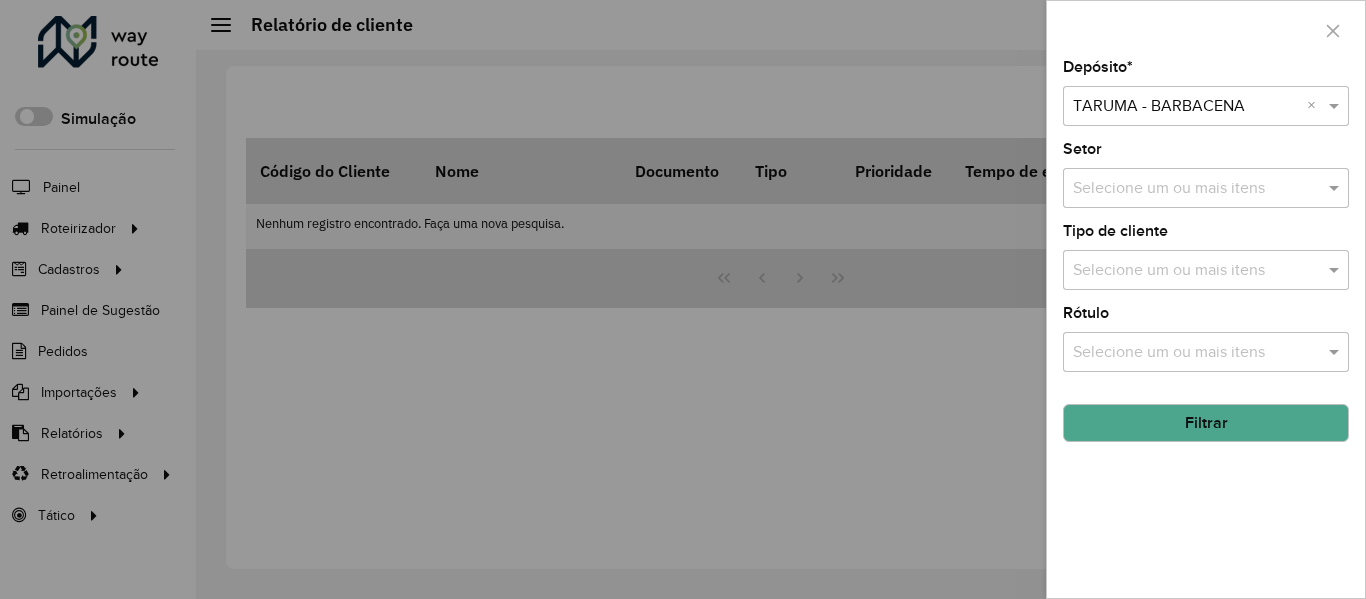 click on "Filtrar" 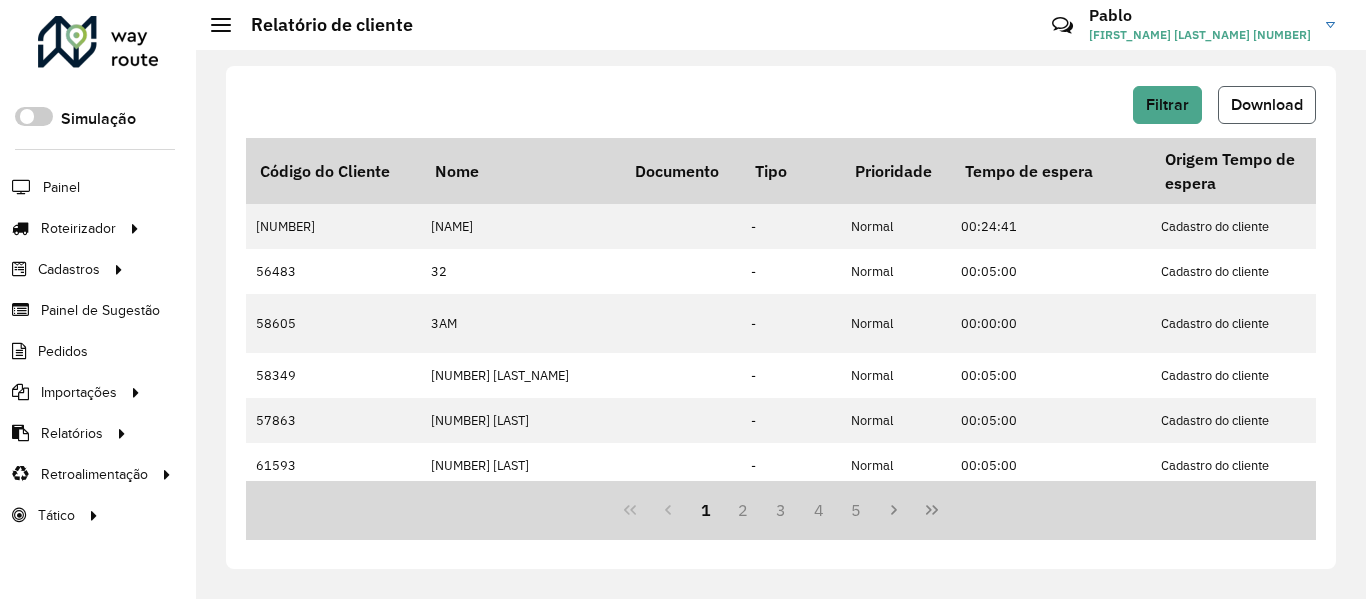 click on "Download" 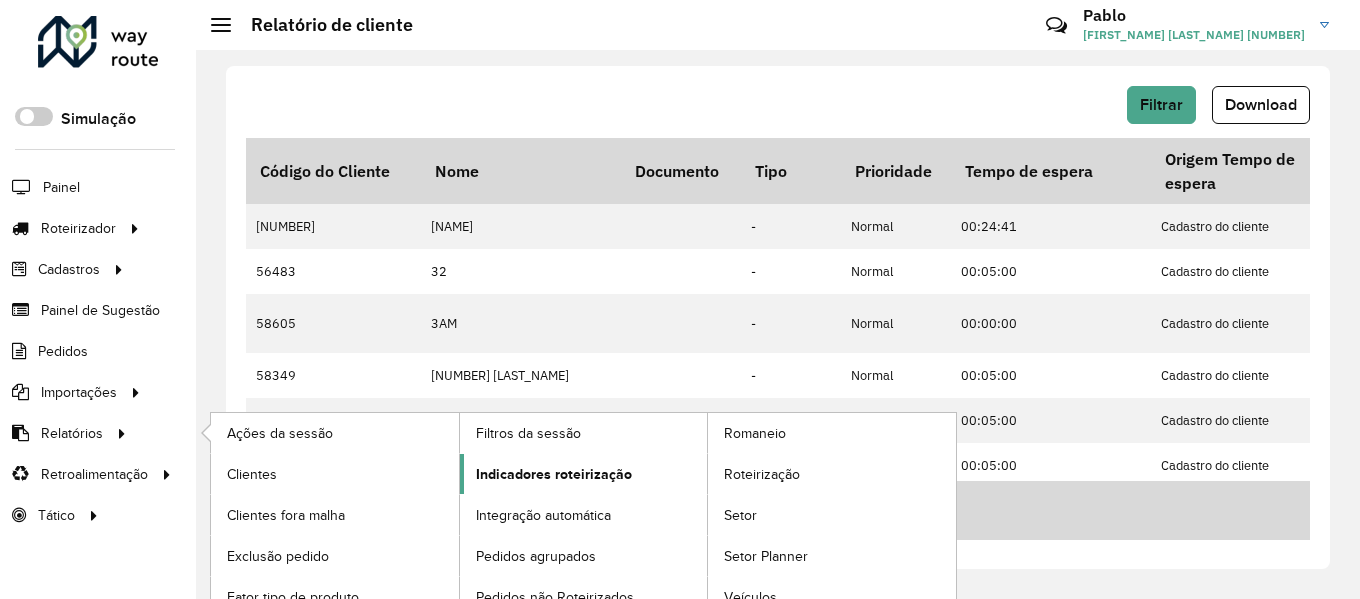 click on "Indicadores roteirização" 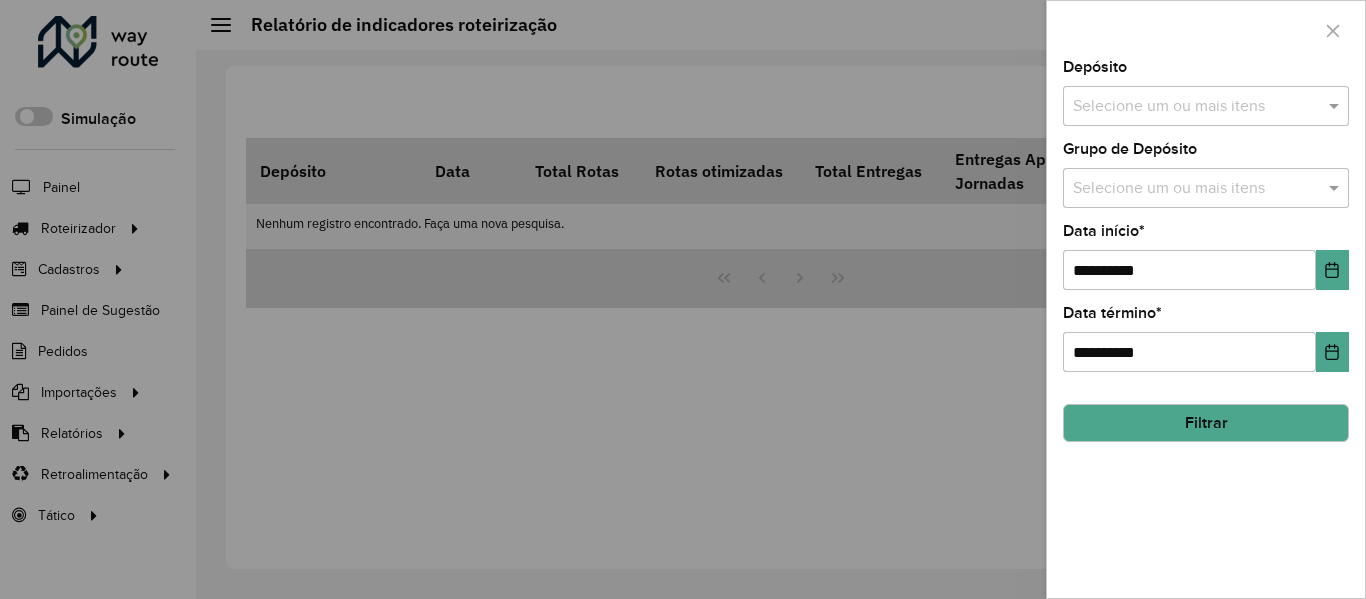 click at bounding box center [1196, 107] 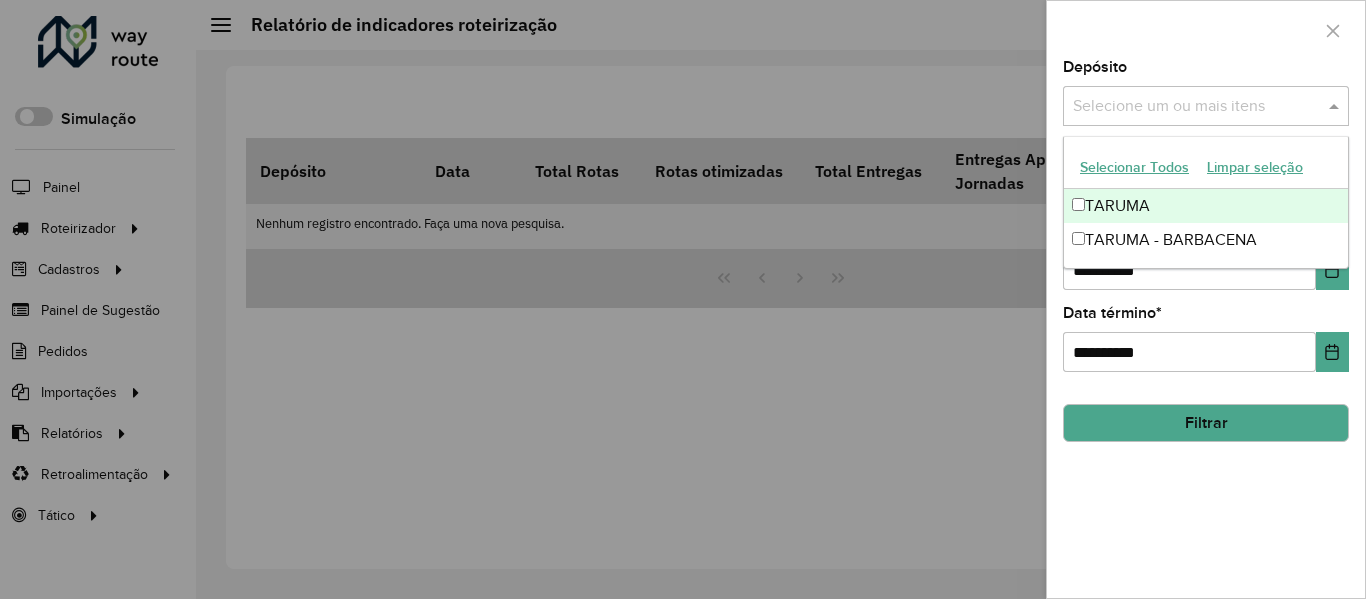 click on "TARUMA" at bounding box center [1206, 206] 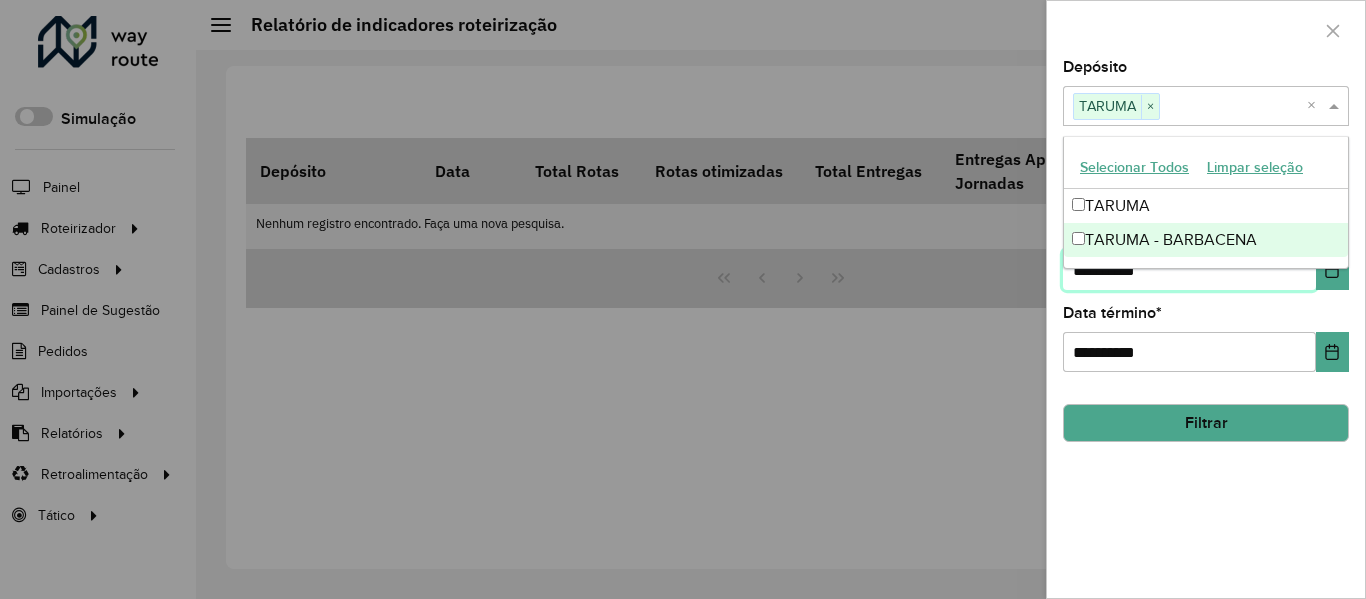 click on "**********" at bounding box center [1189, 270] 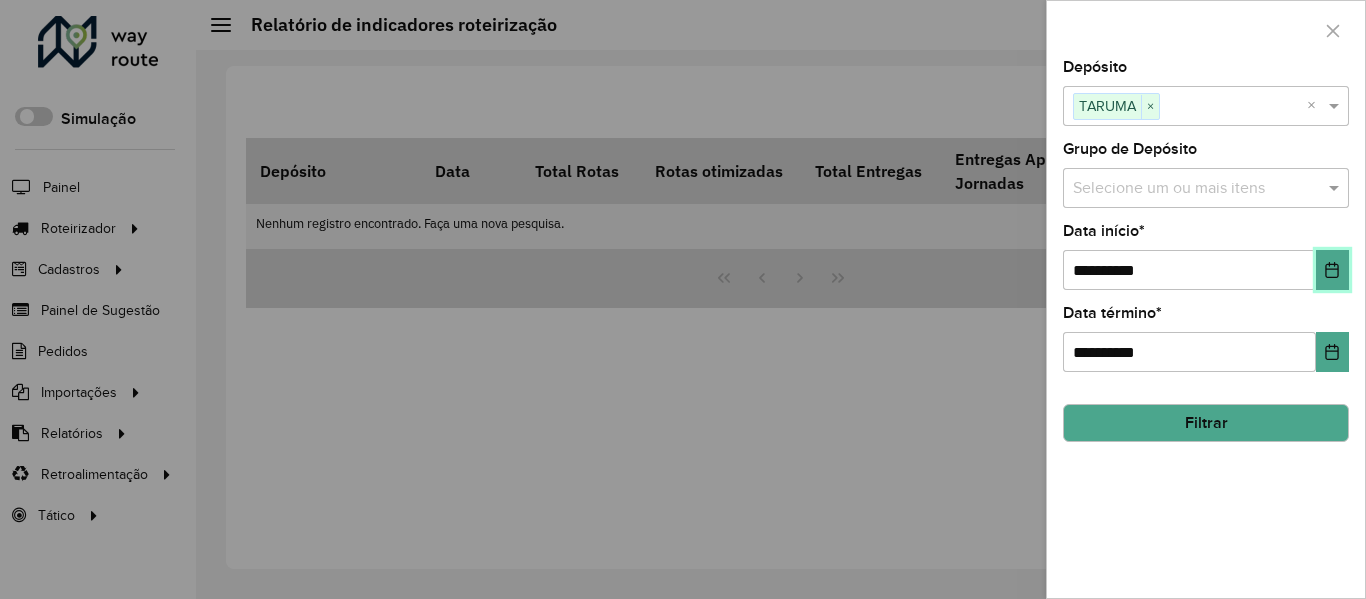 click at bounding box center [1332, 270] 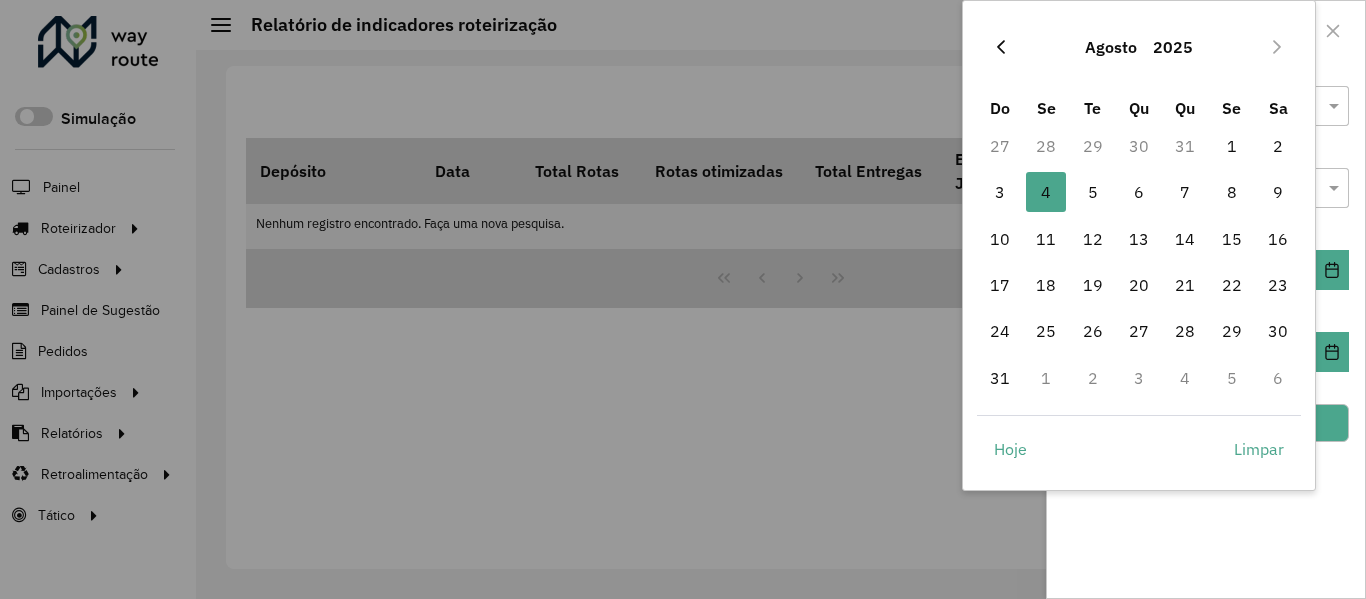 click 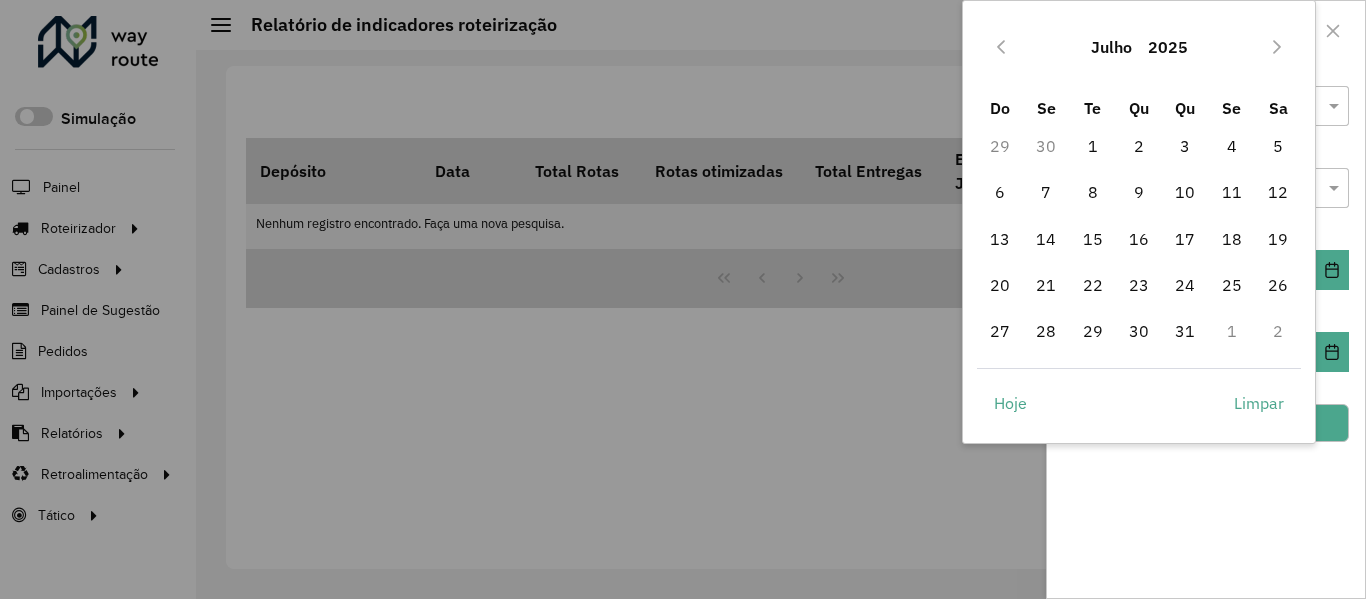 click 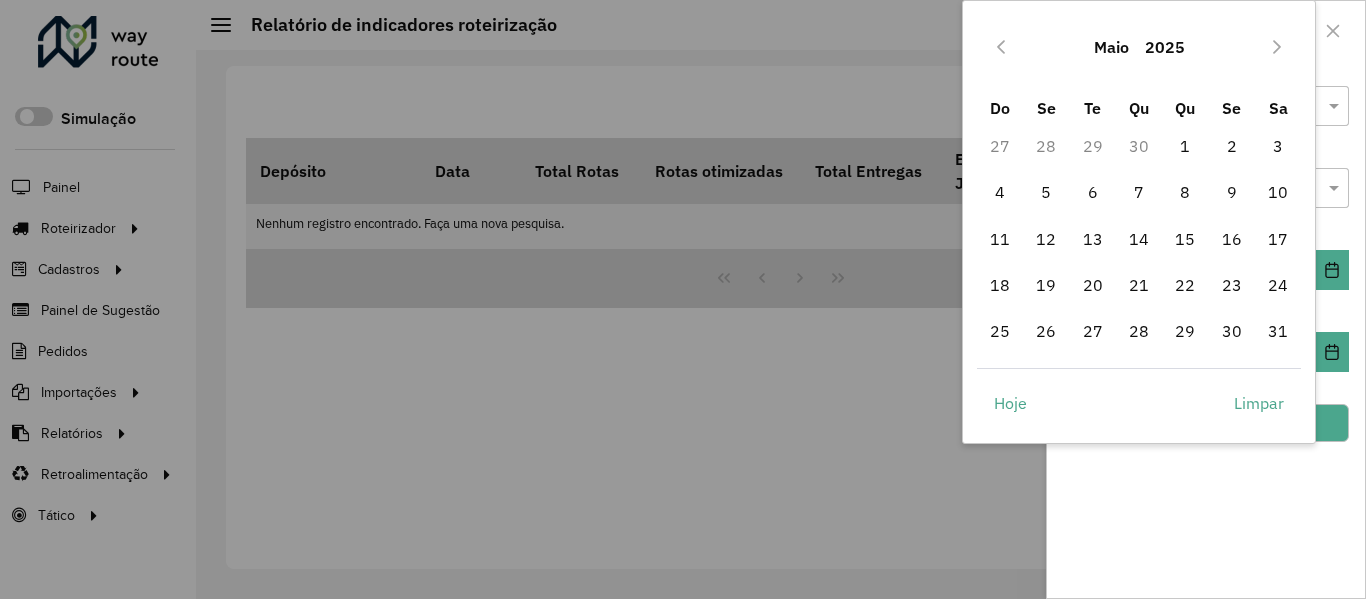click 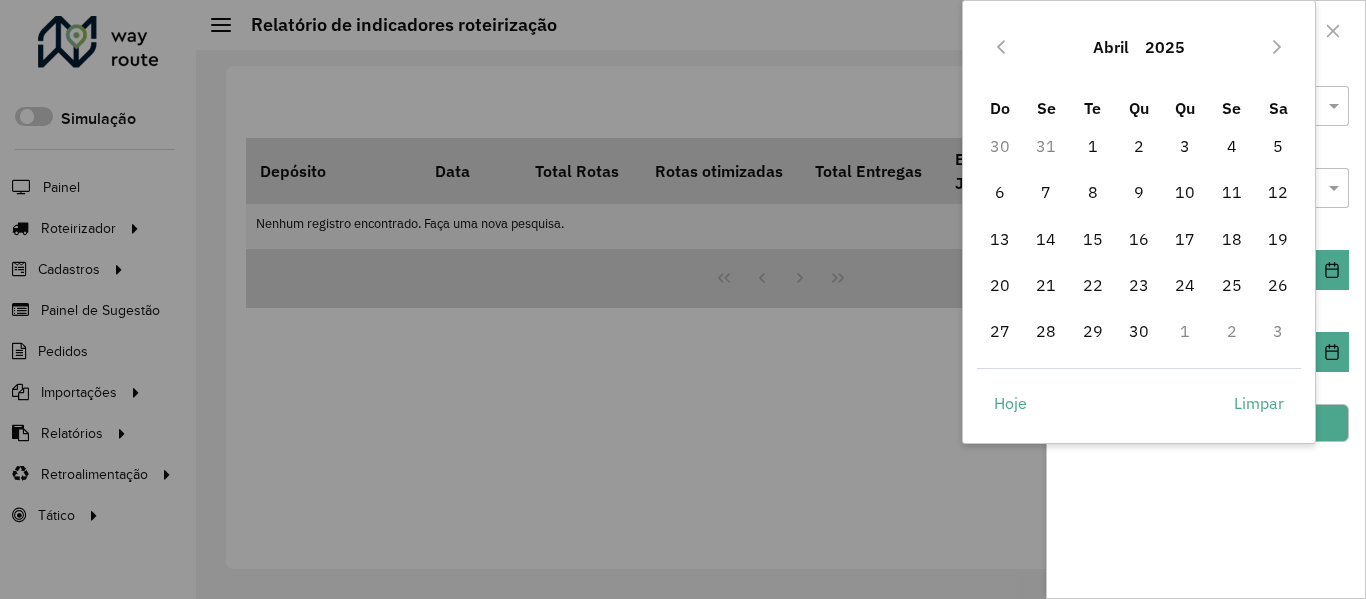 click 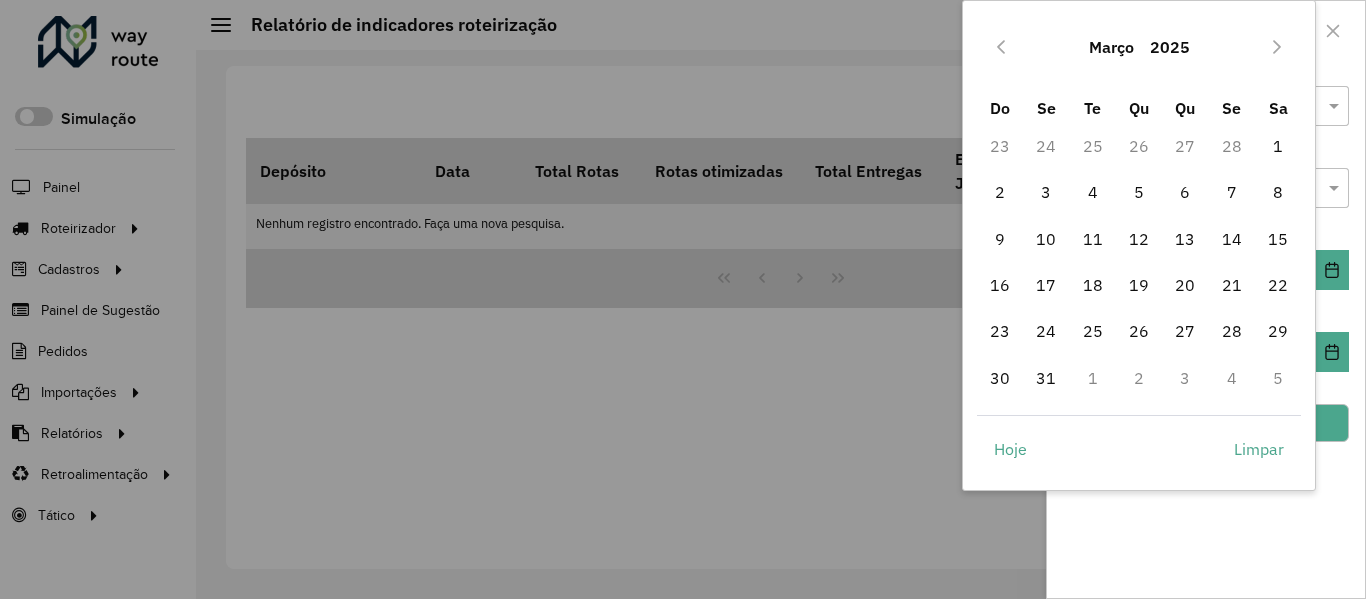 click 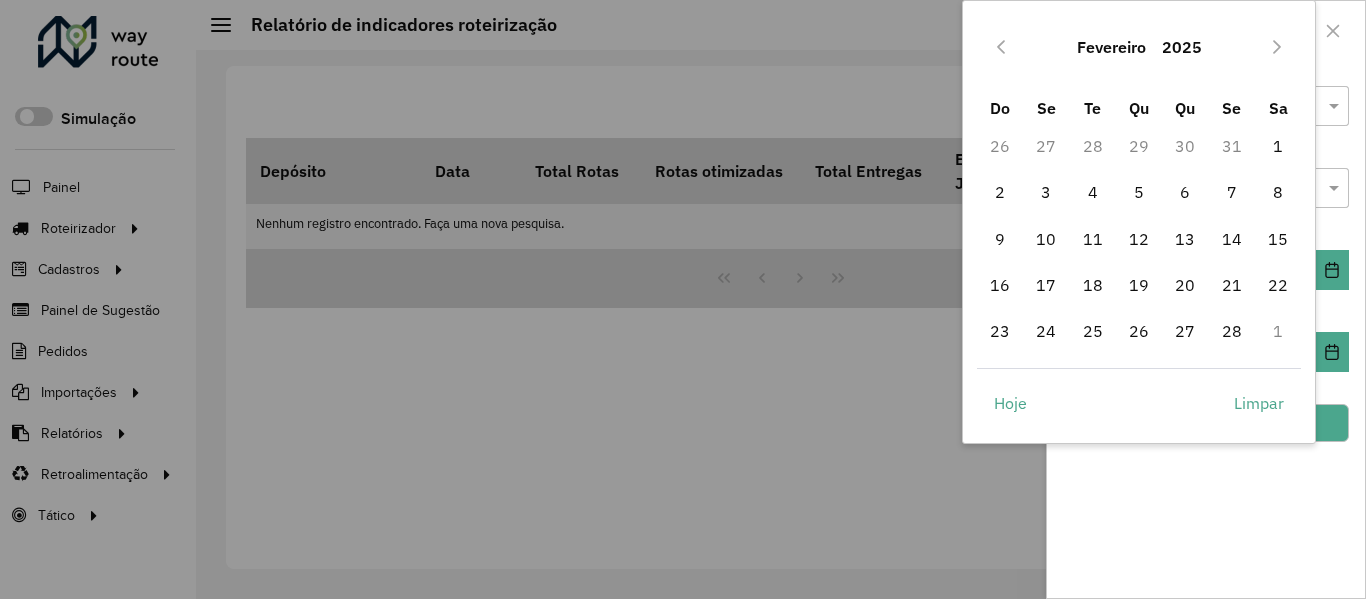 click 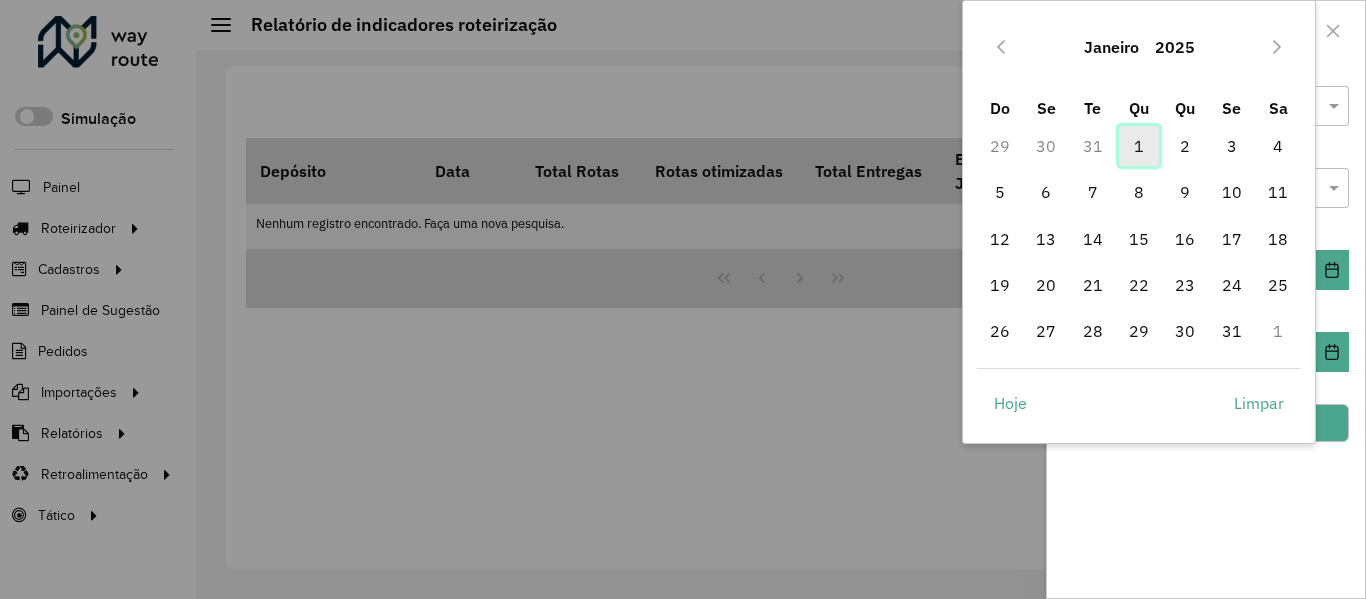 click on "1" at bounding box center (1139, 146) 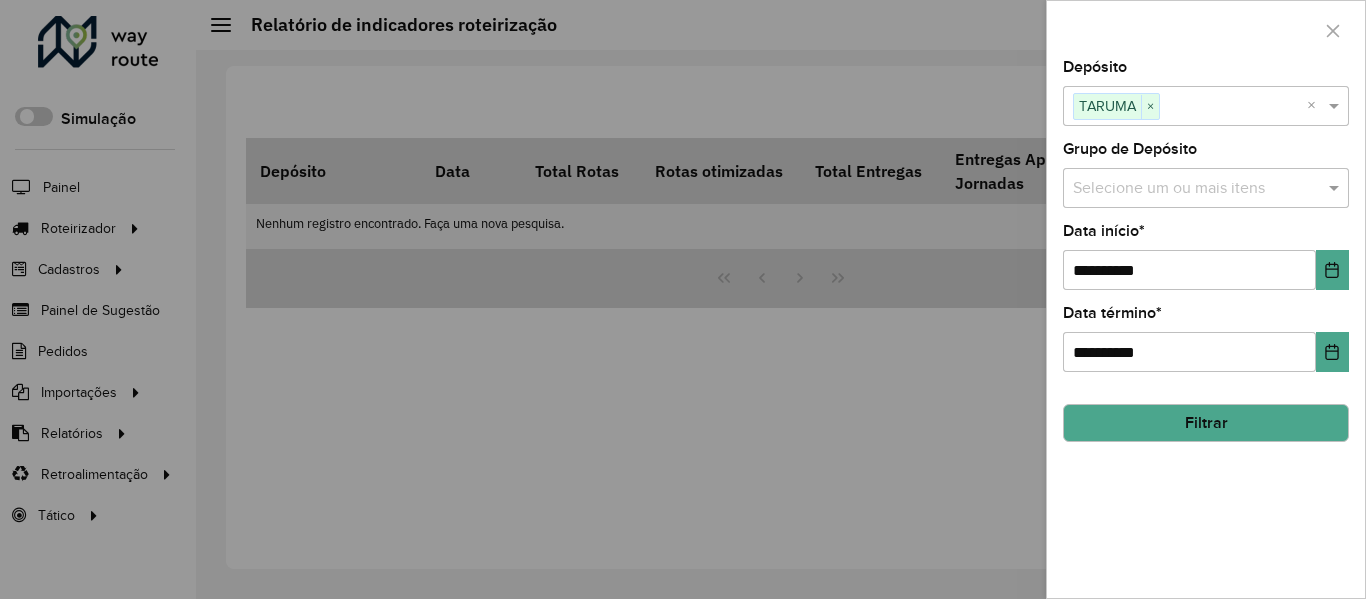 click on "Filtrar" 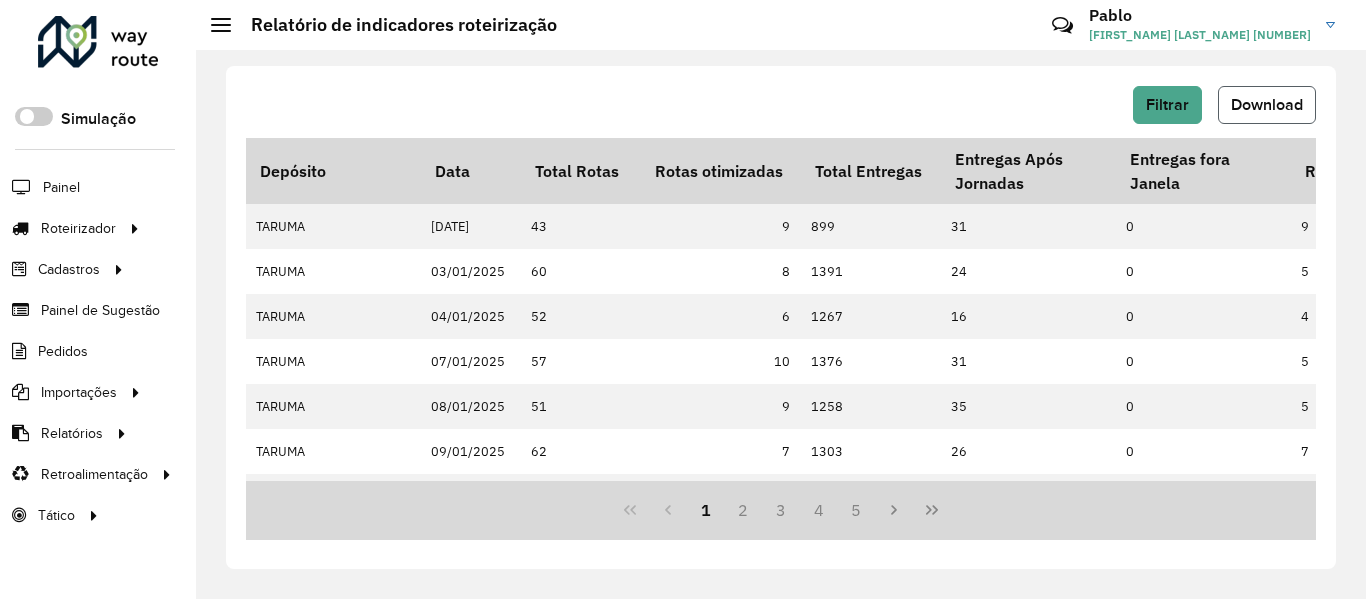 click on "Download" 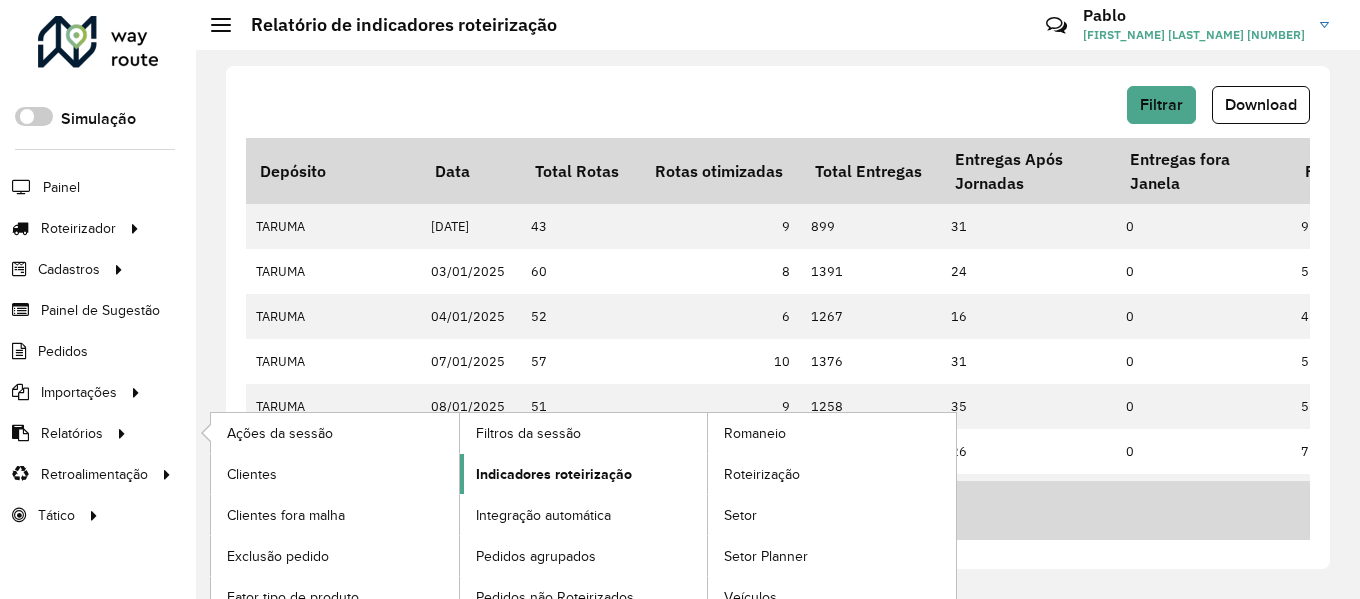 click on "Indicadores roteirização" 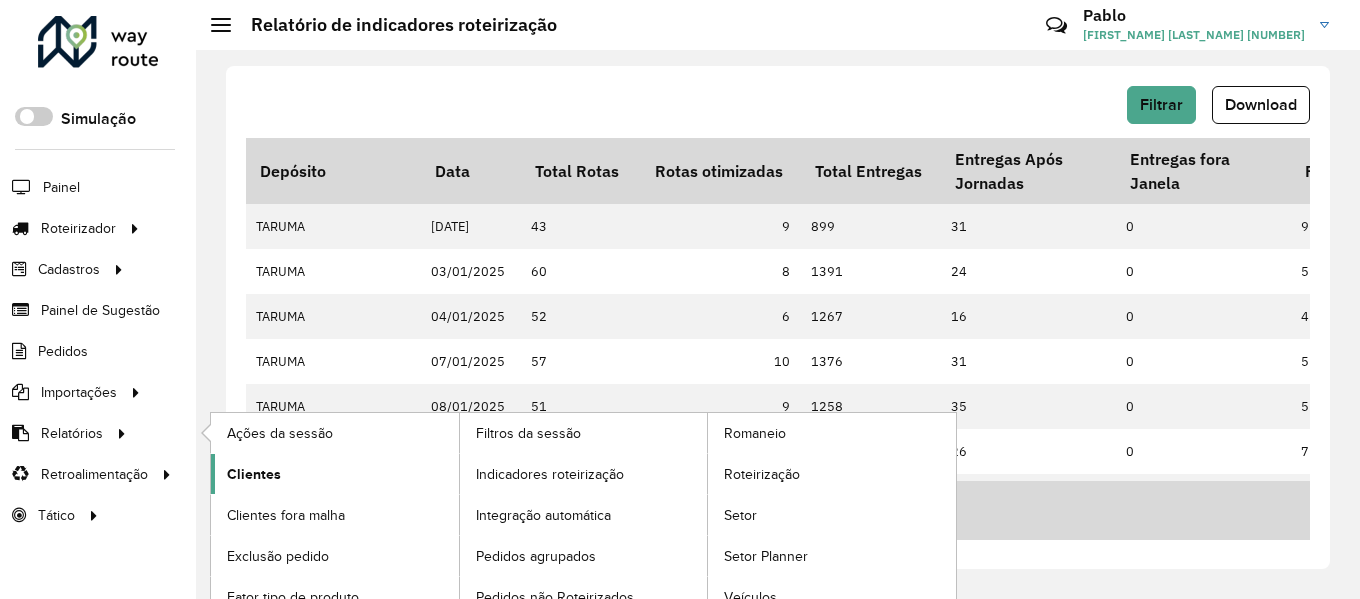 click on "Clientes" 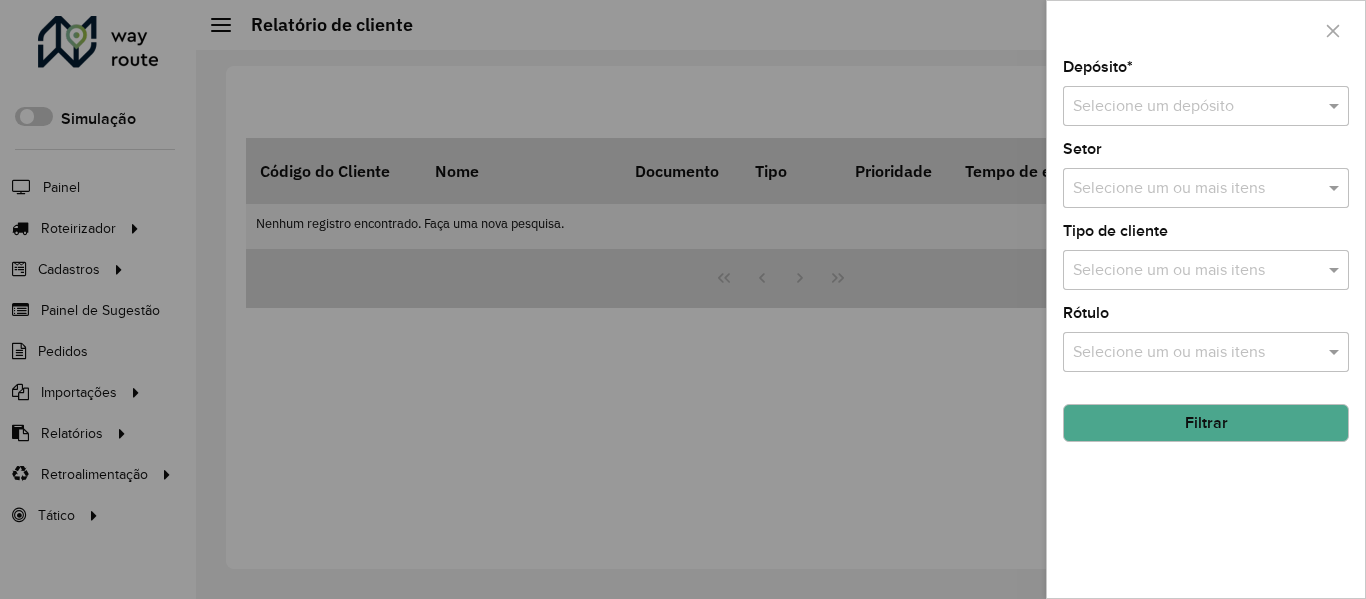 click at bounding box center [683, 299] 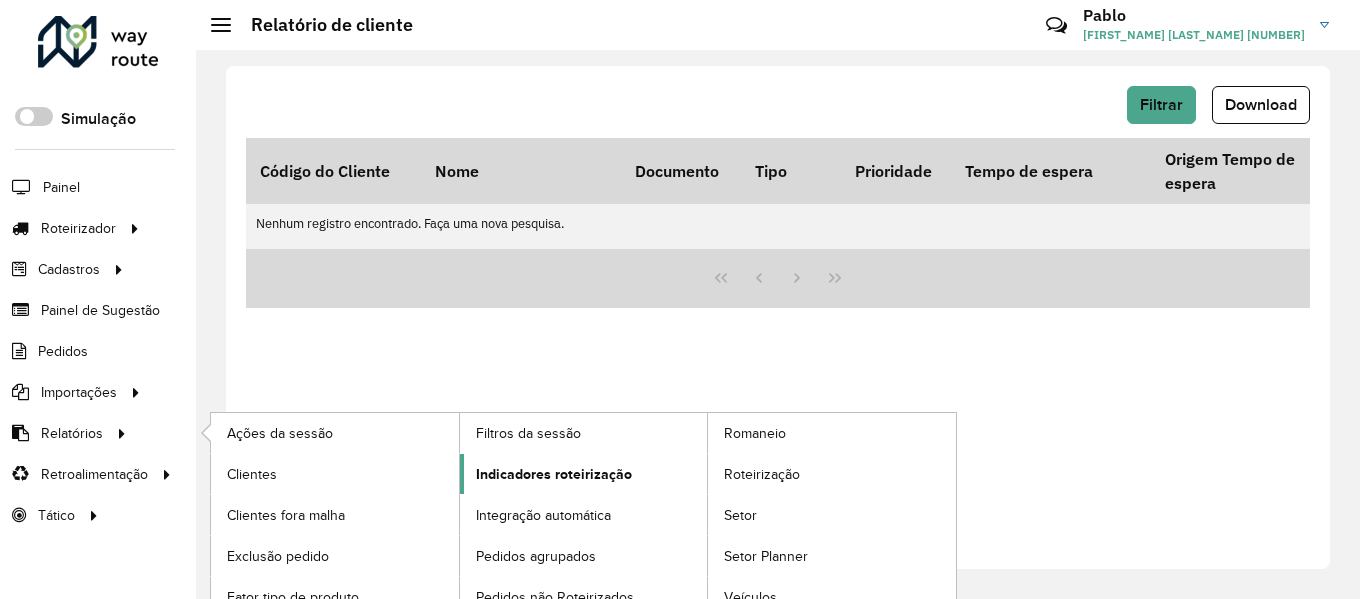click on "Indicadores roteirização" 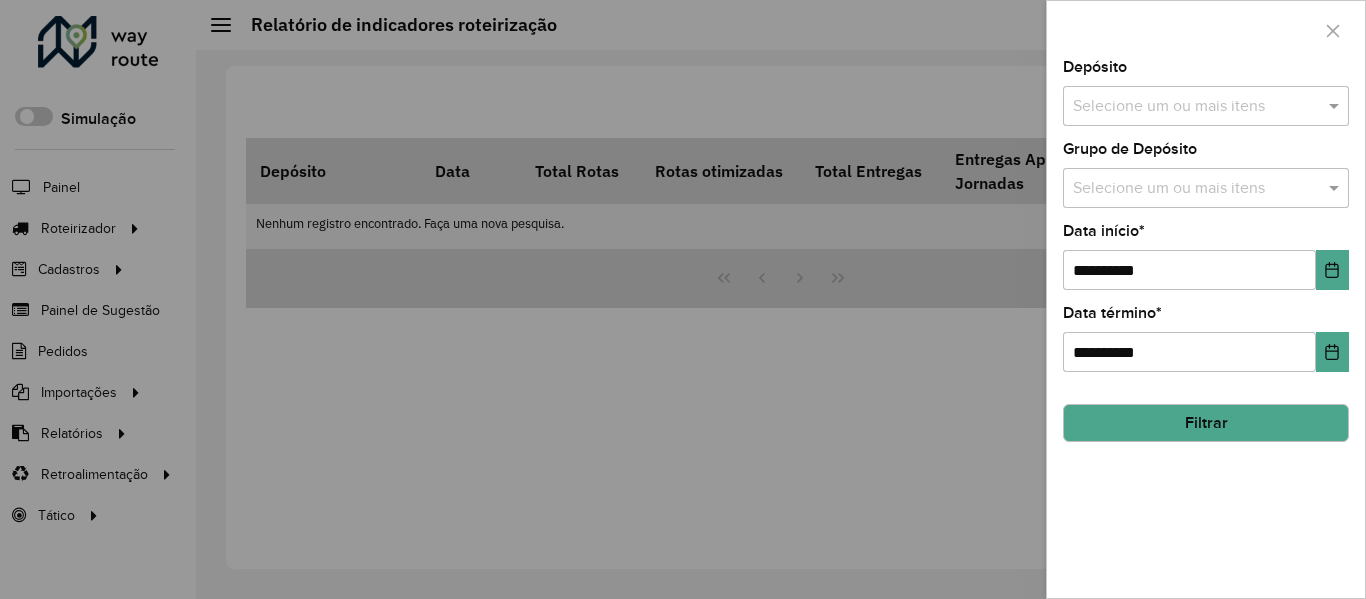 click at bounding box center (1196, 107) 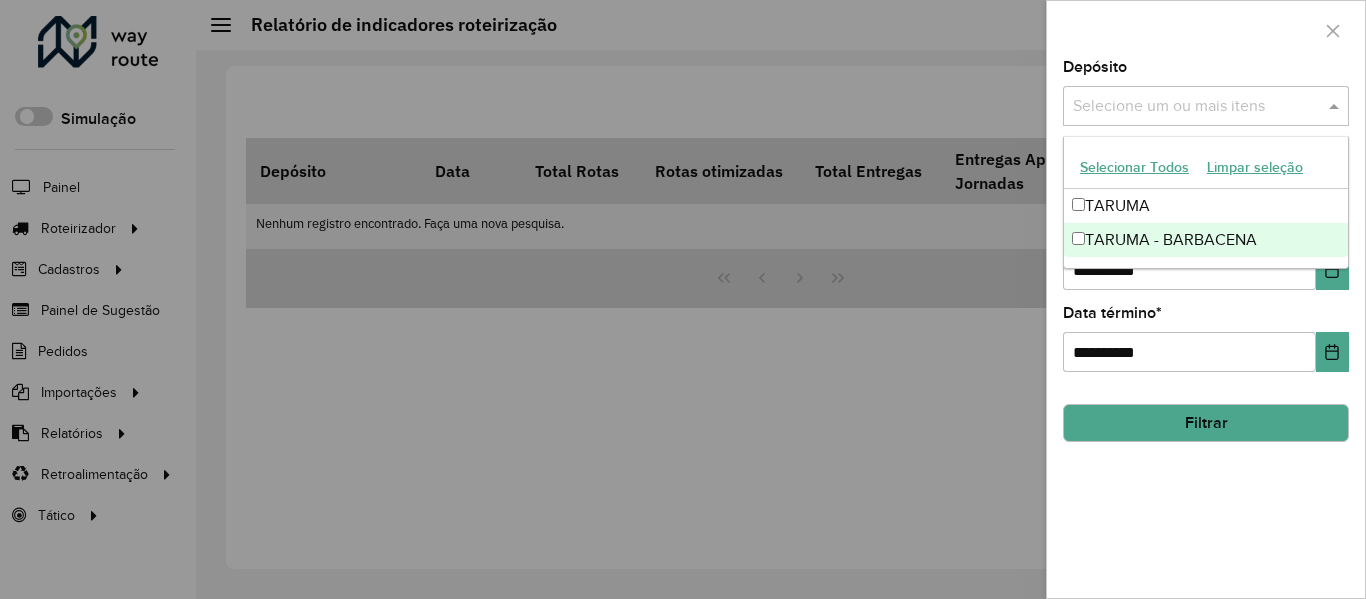click on "TARUMA - BARBACENA" at bounding box center (1206, 240) 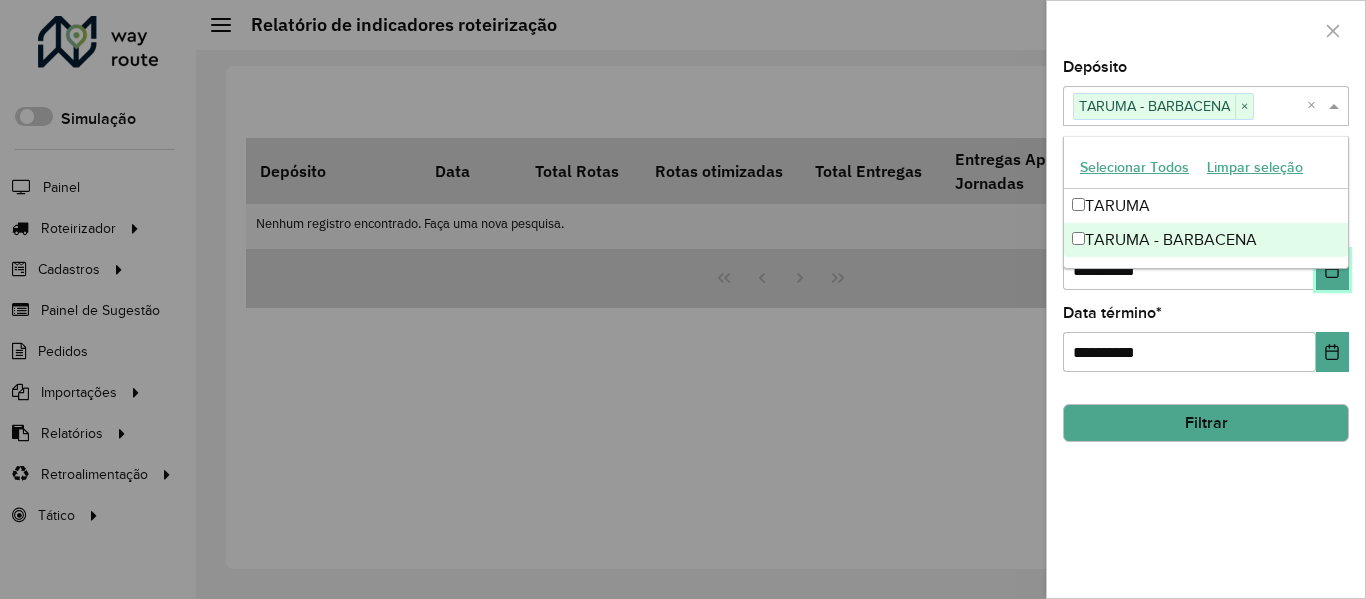 click 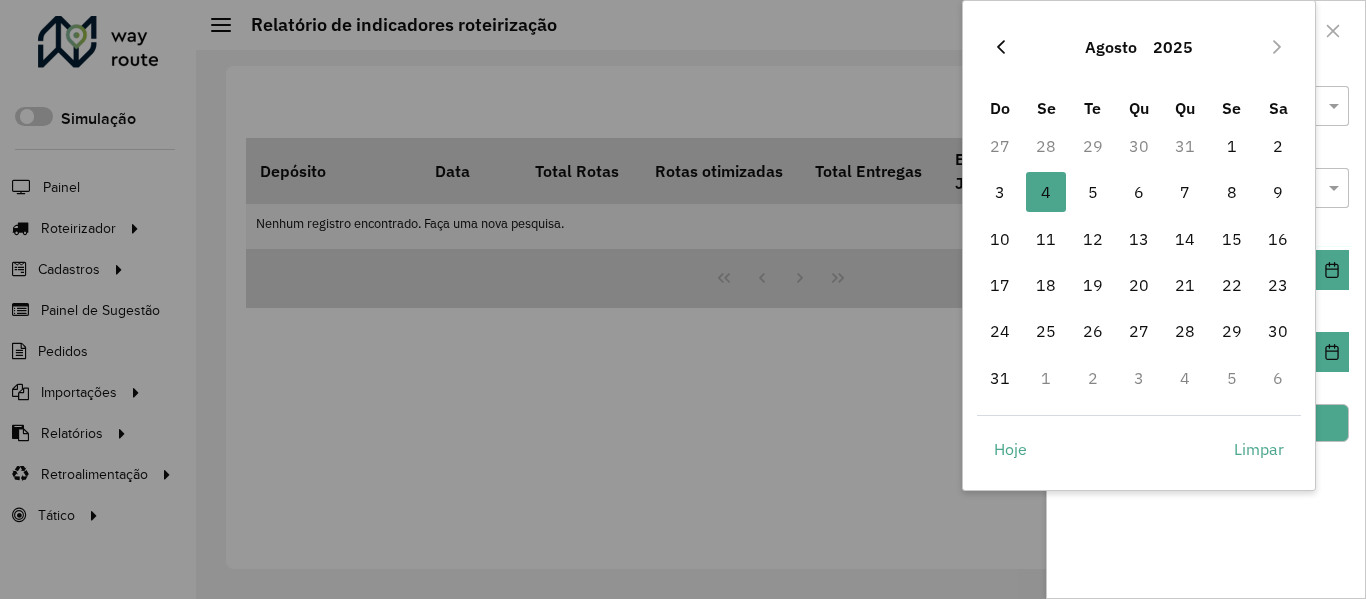 click 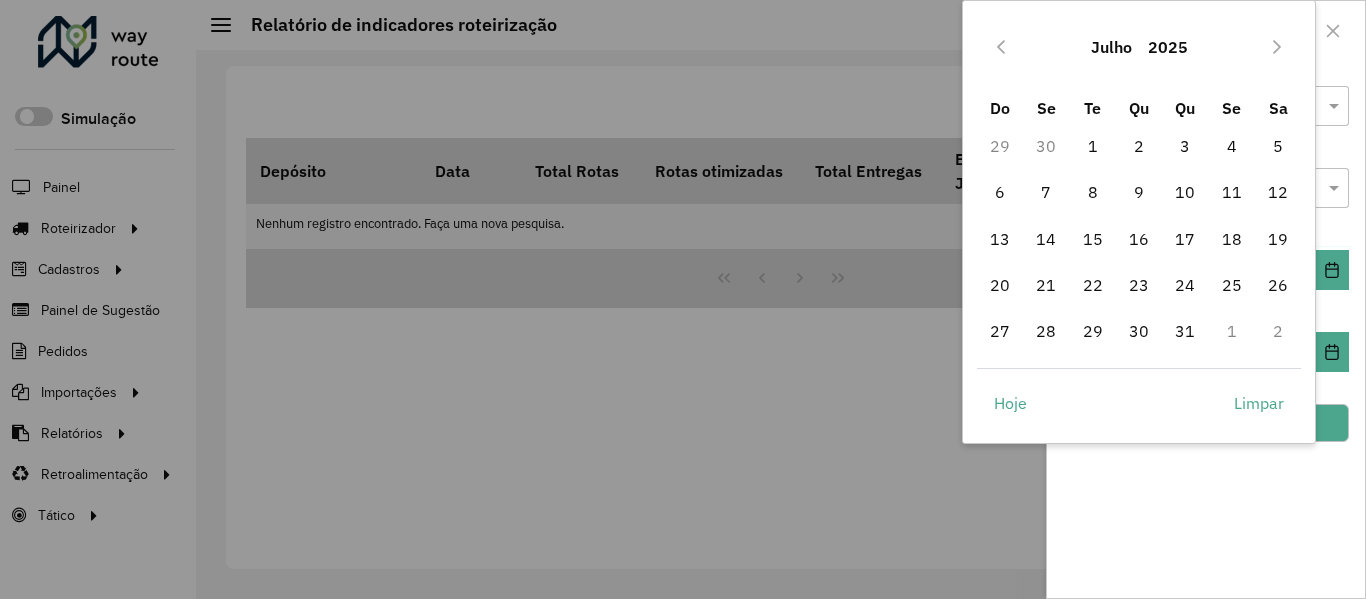 click 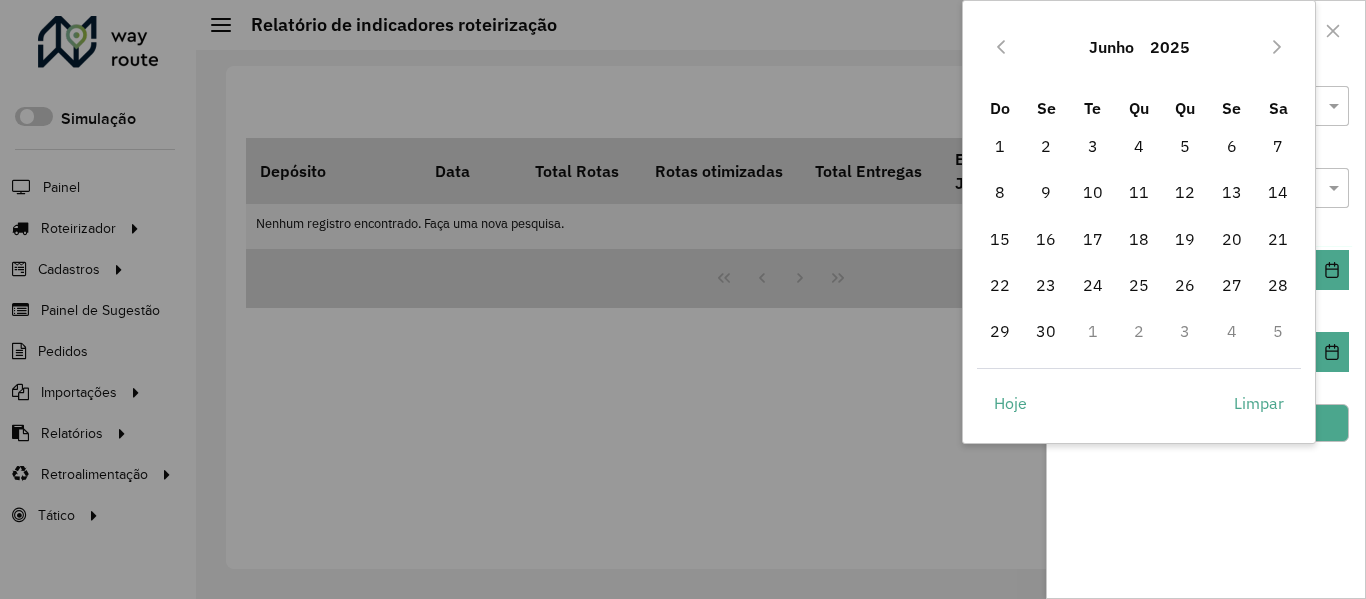 click 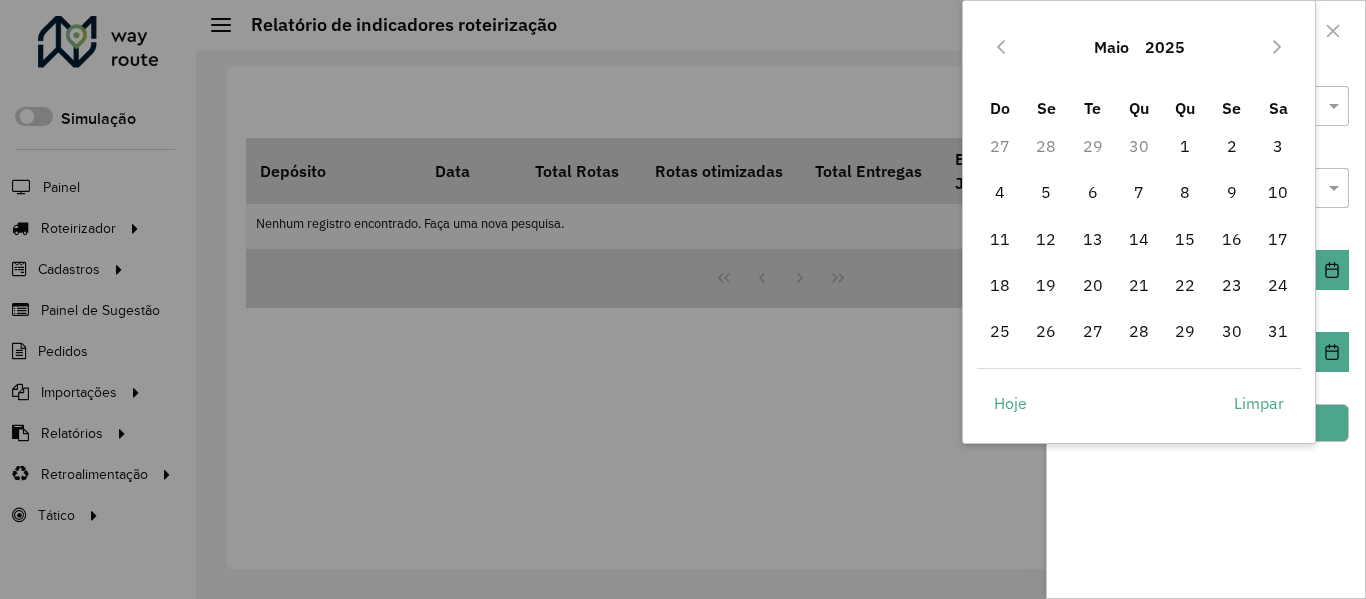 click 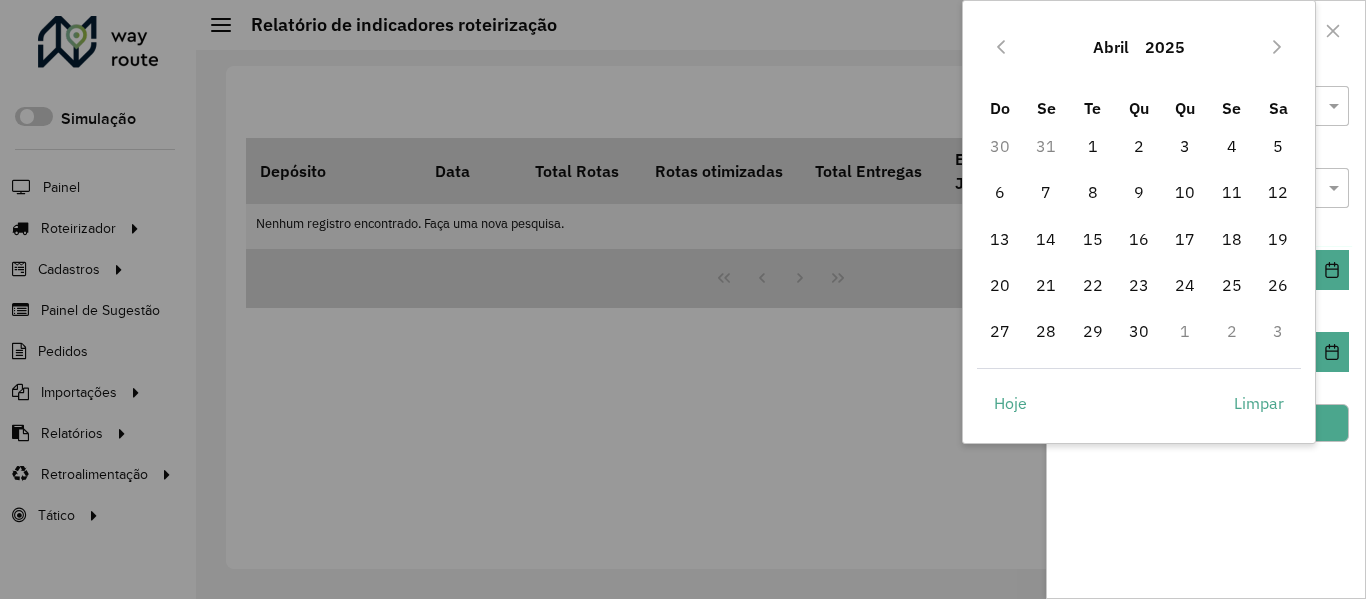 click 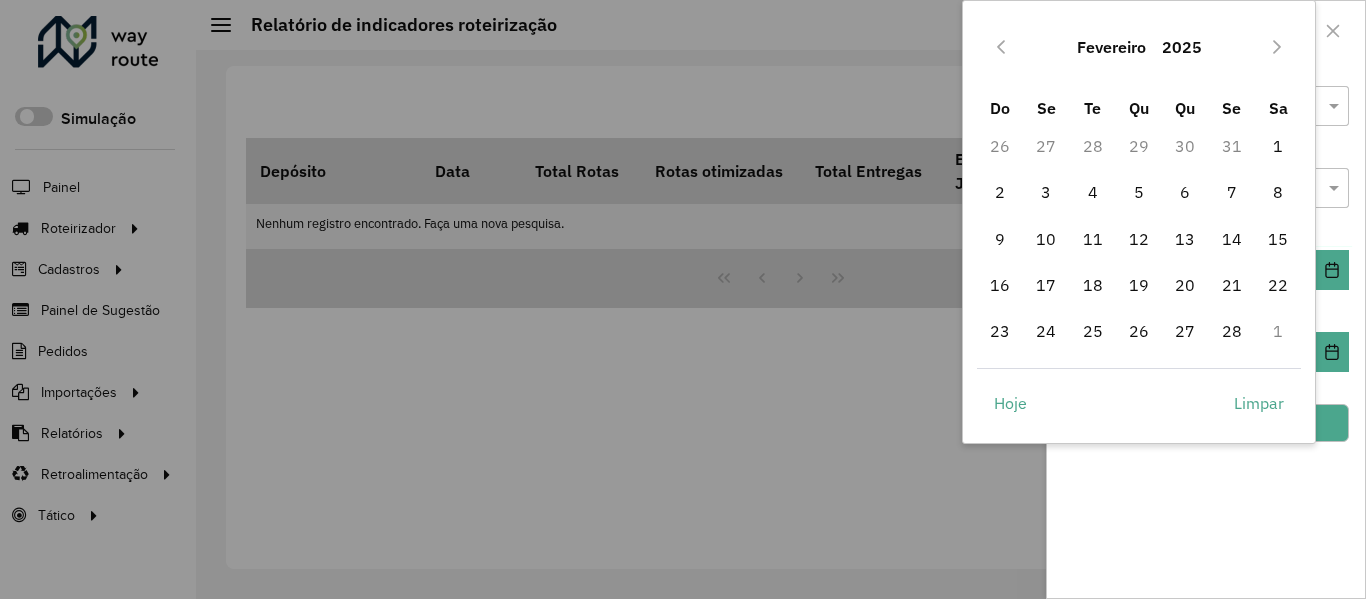 click 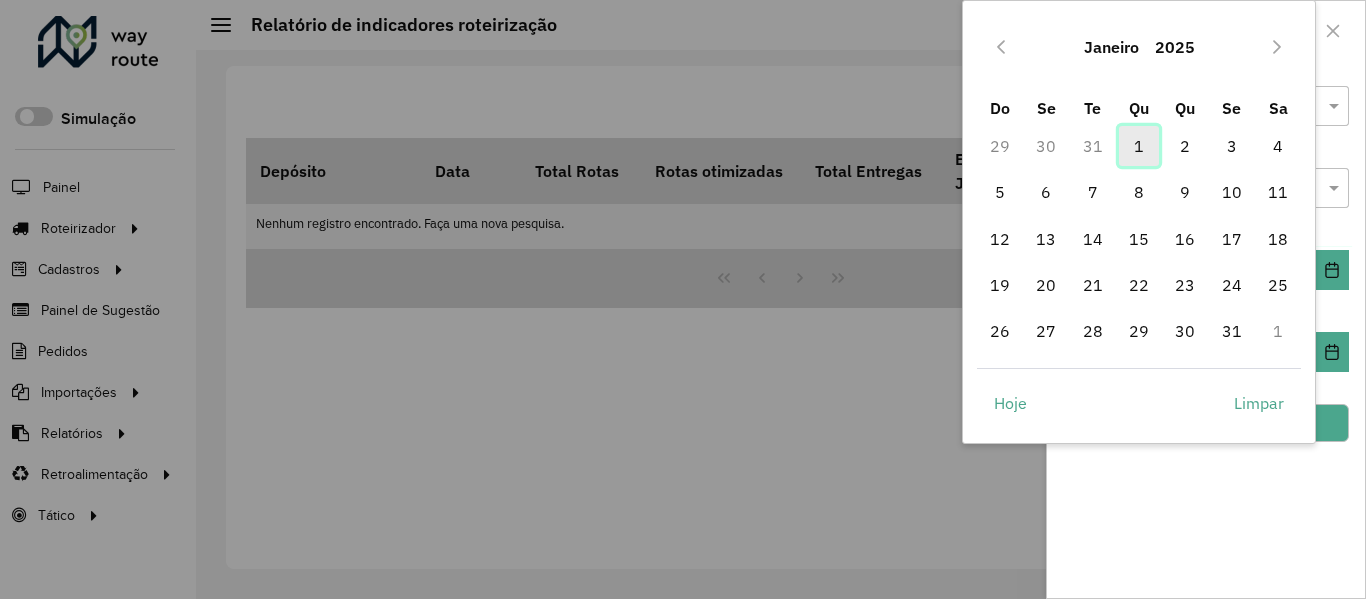 click on "1" at bounding box center [1139, 146] 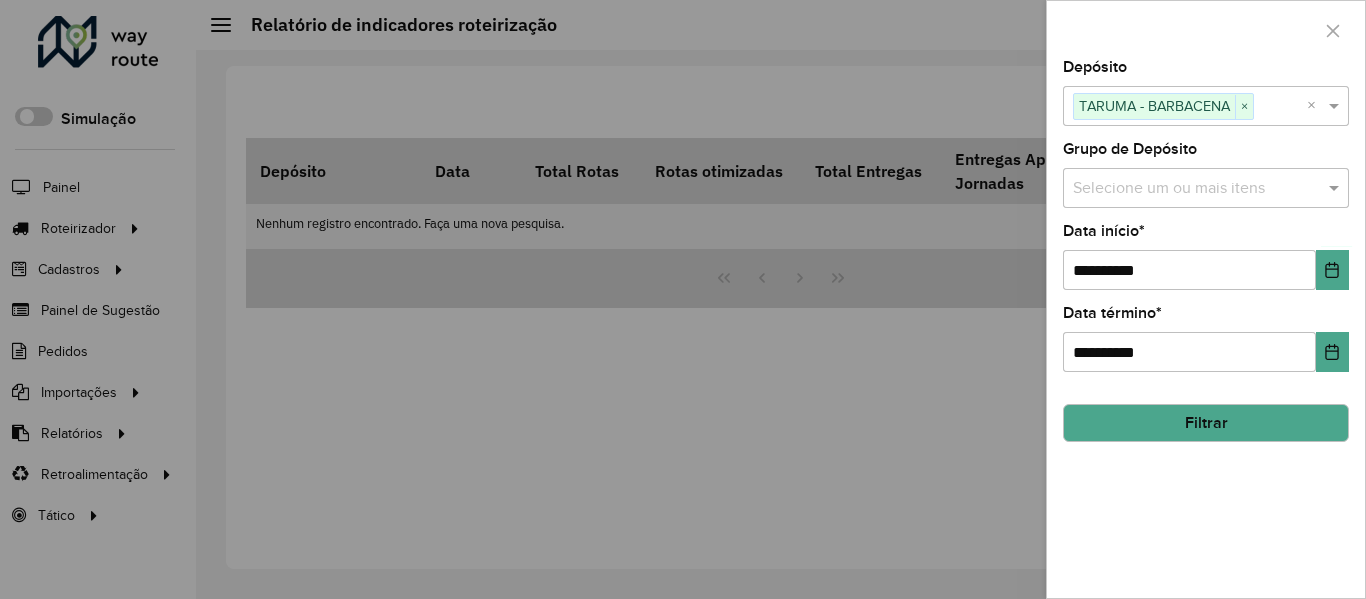 click on "Filtrar" 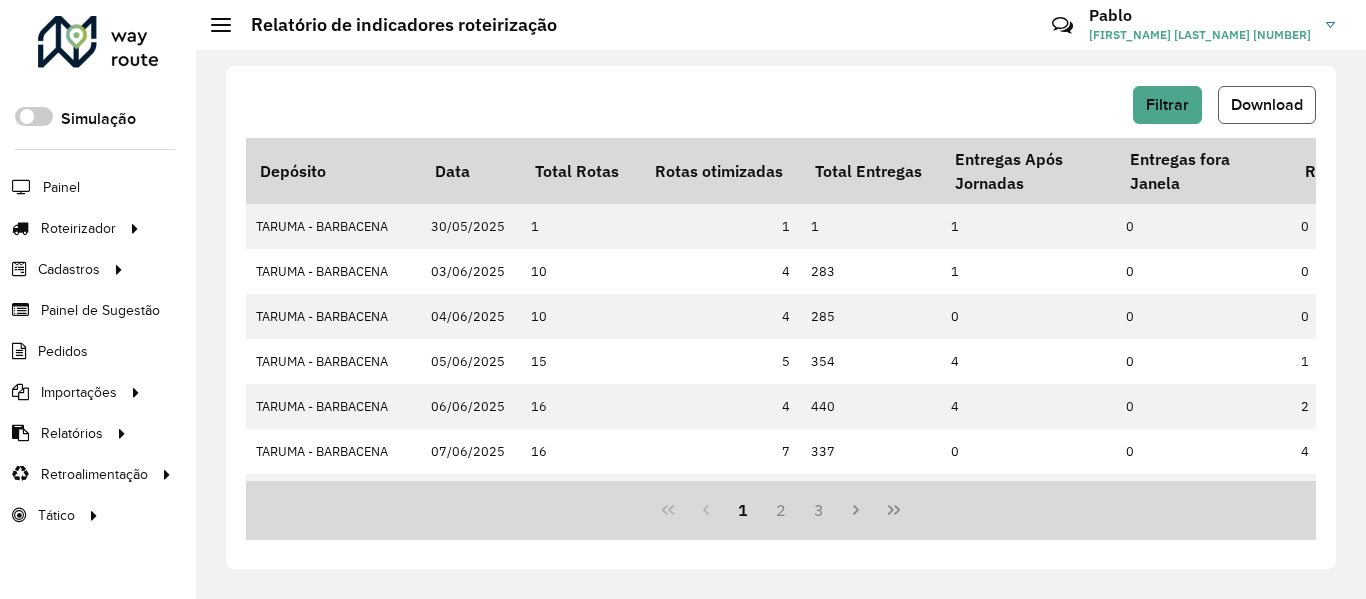 click on "Download" 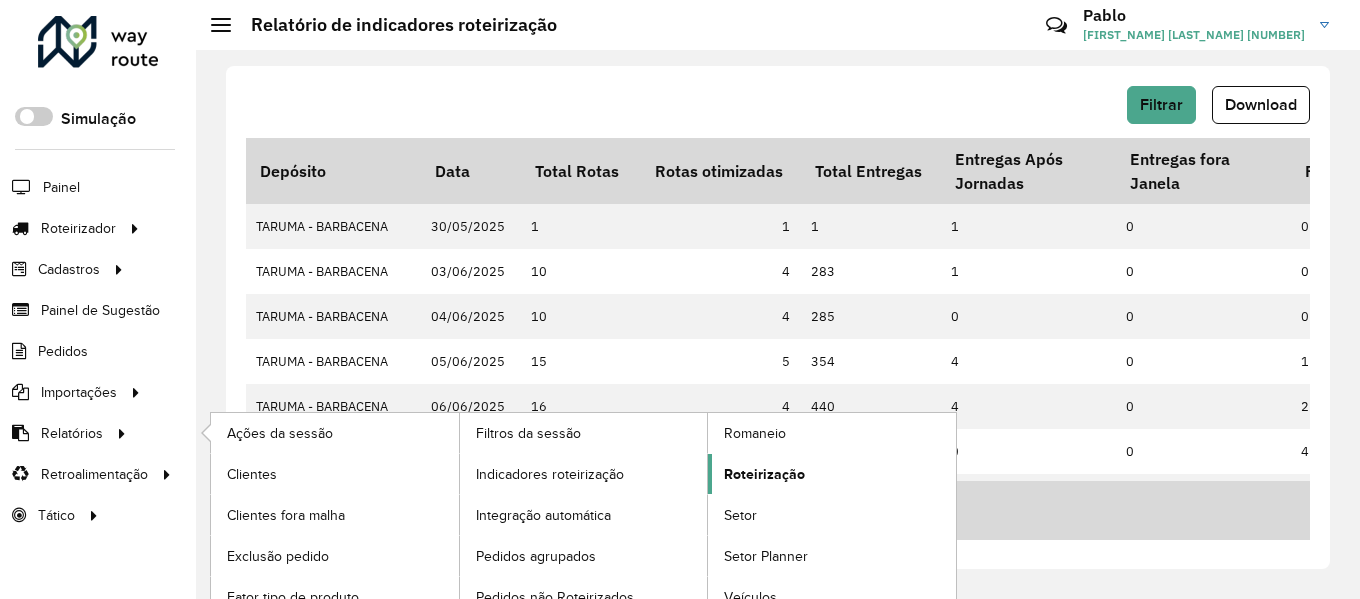 click on "Roteirização" 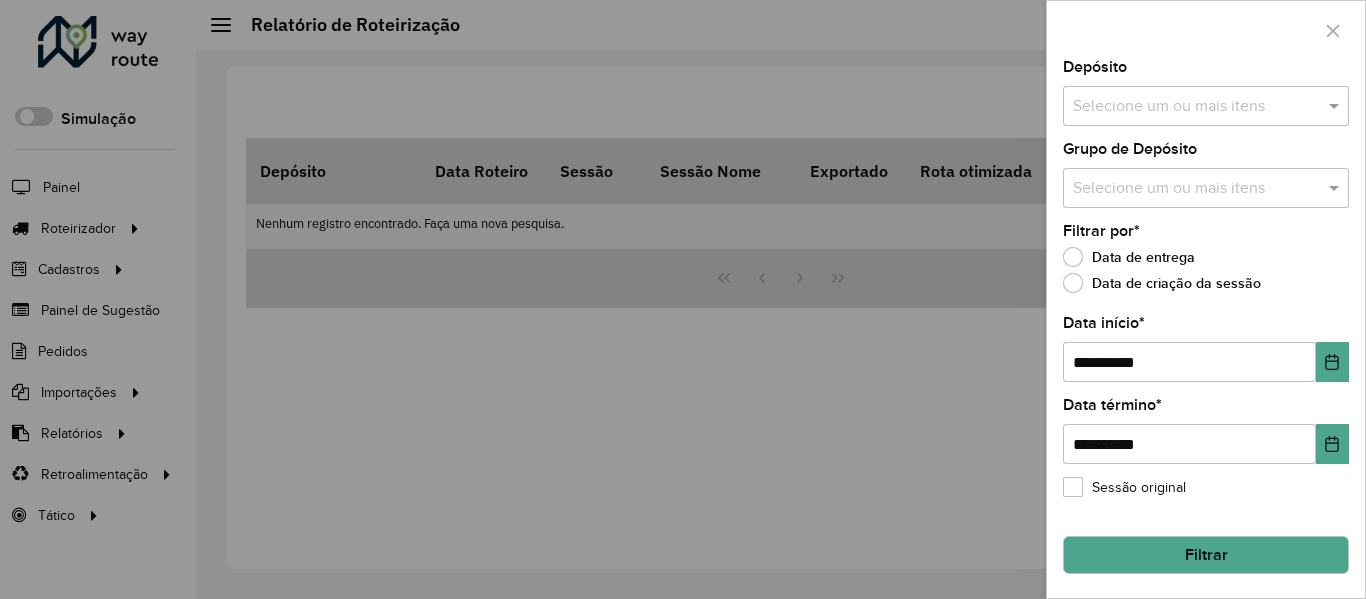 click at bounding box center [1196, 107] 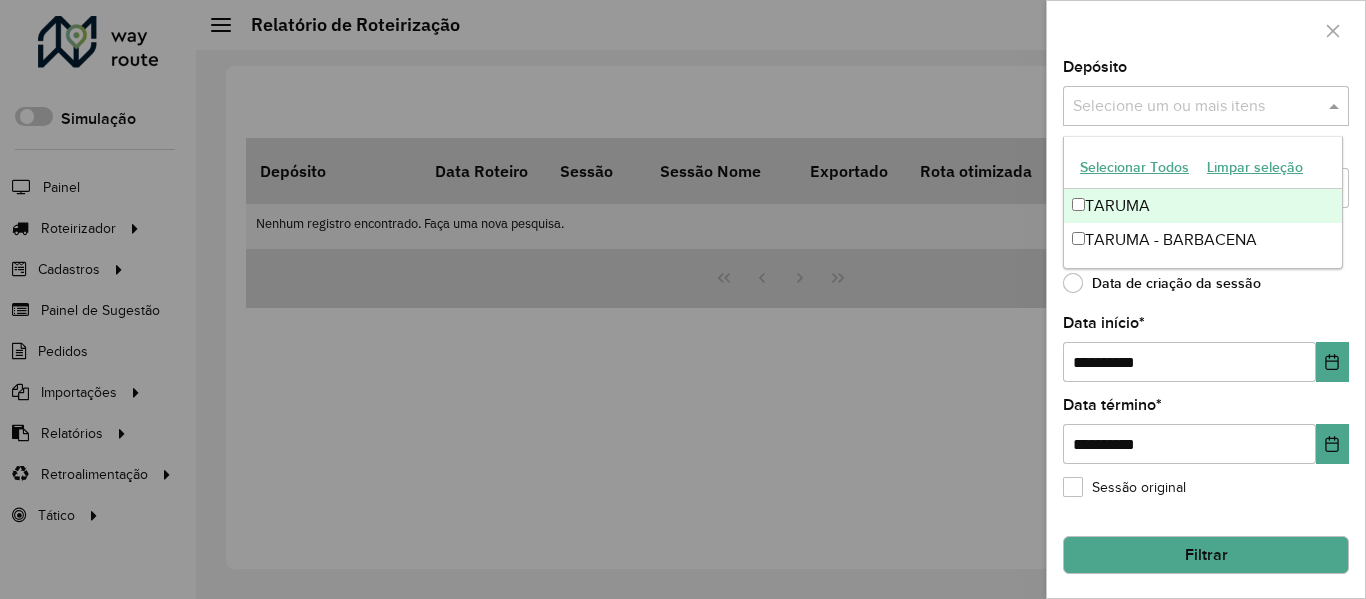 click on "TARUMA" at bounding box center [1203, 206] 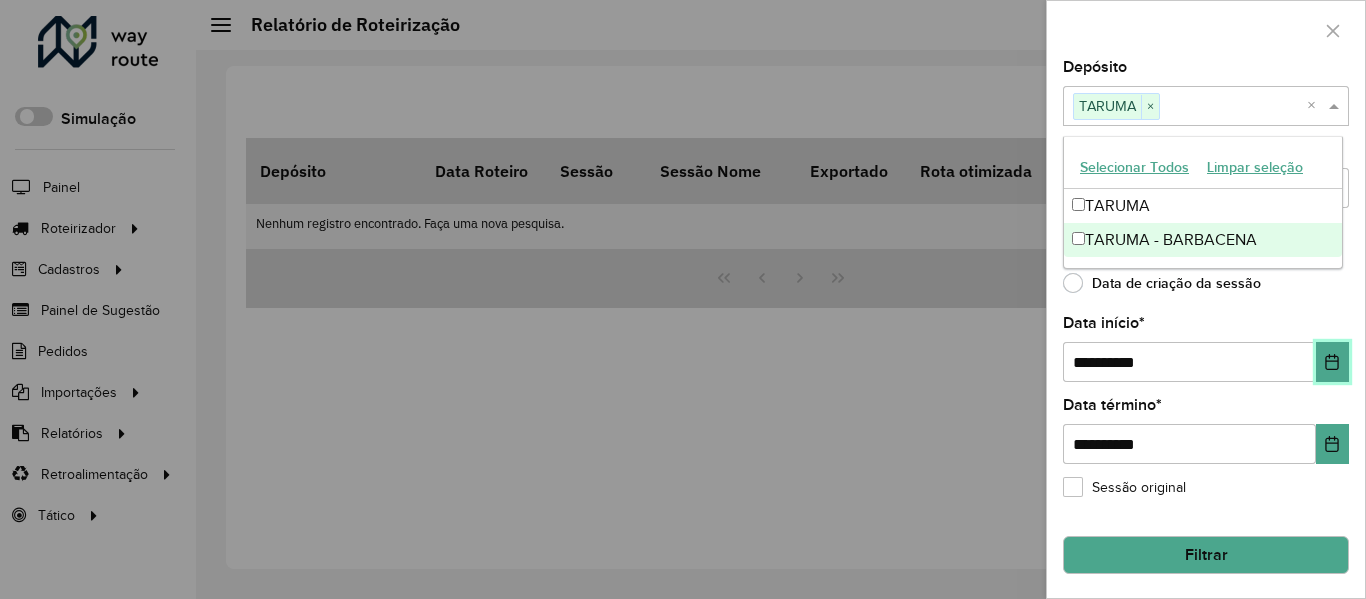 click at bounding box center (1332, 362) 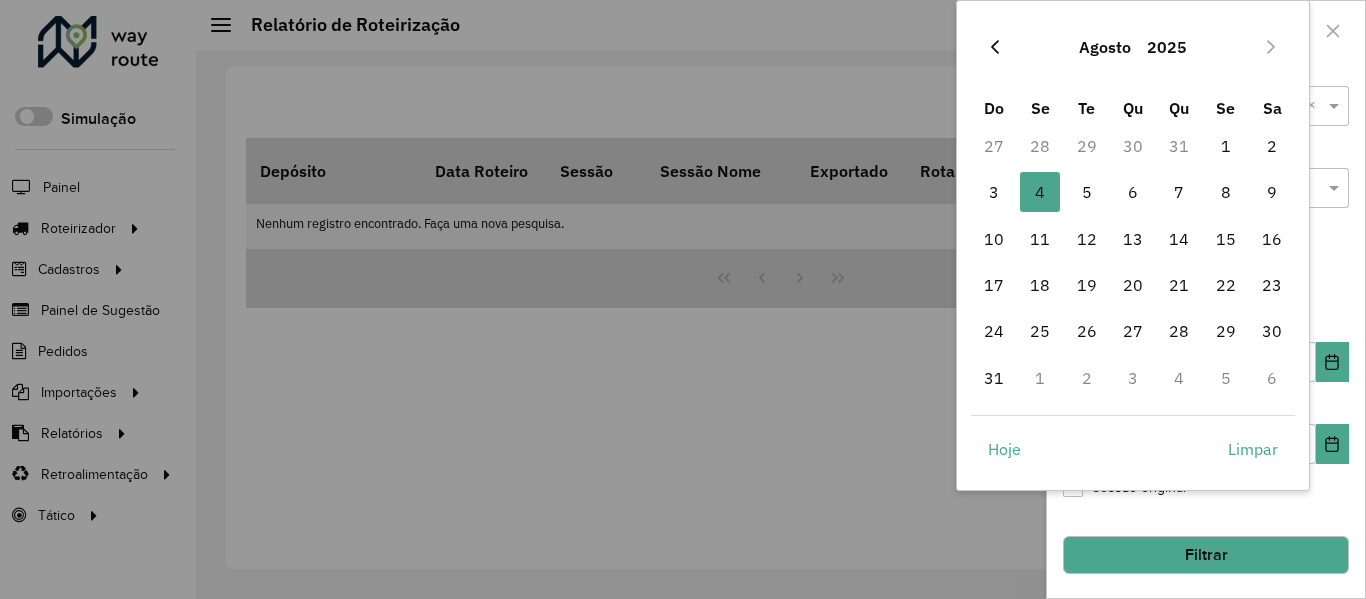 click 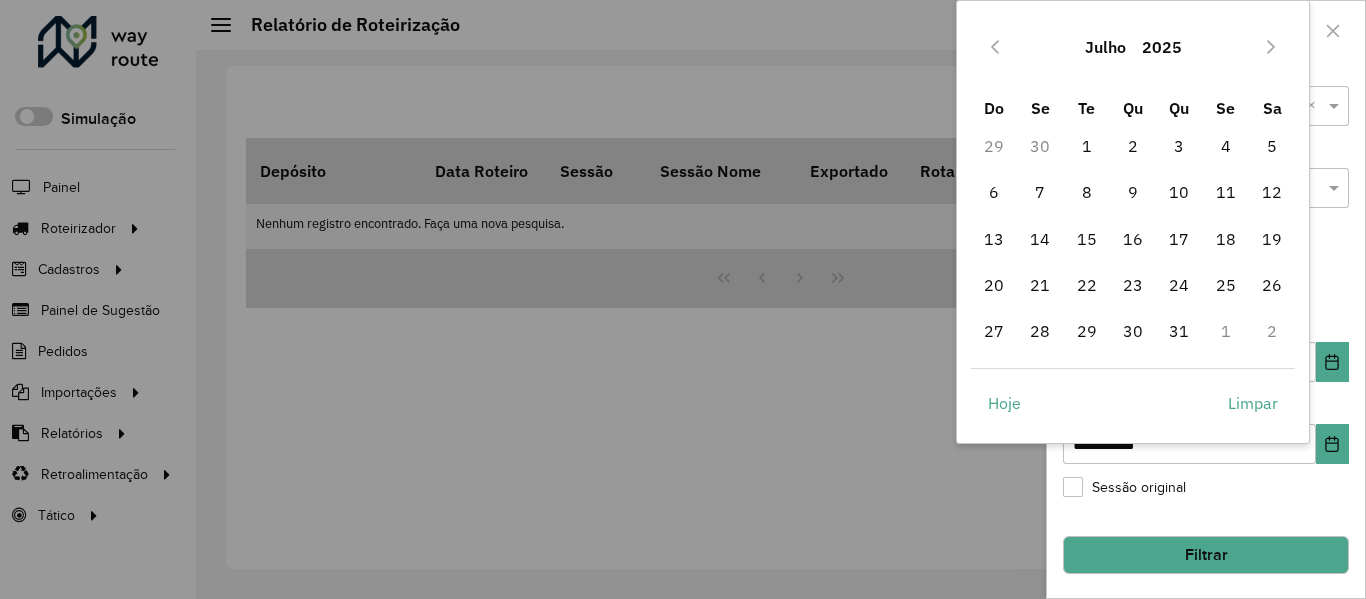 click 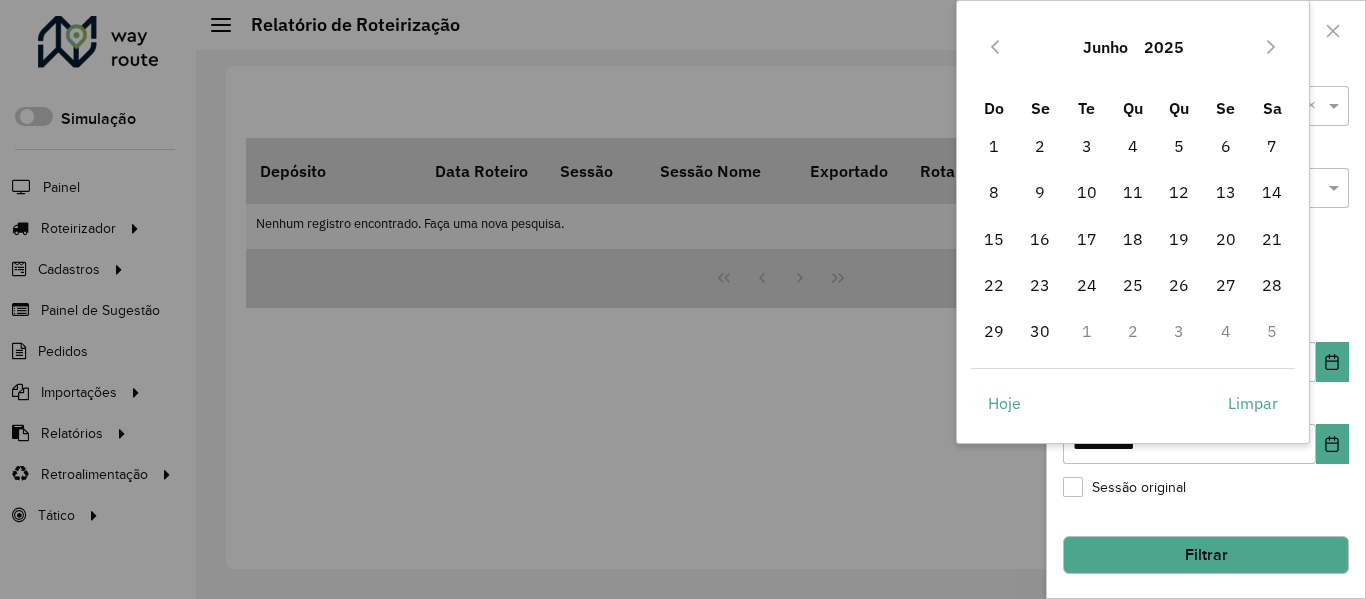 click 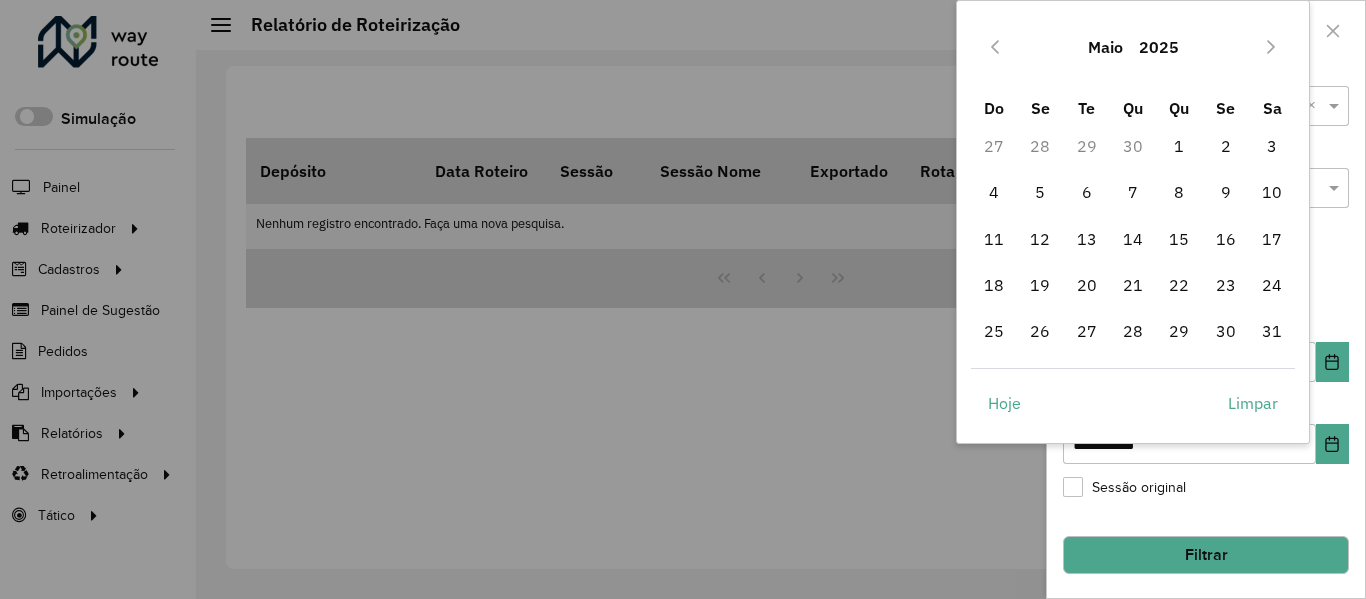 click 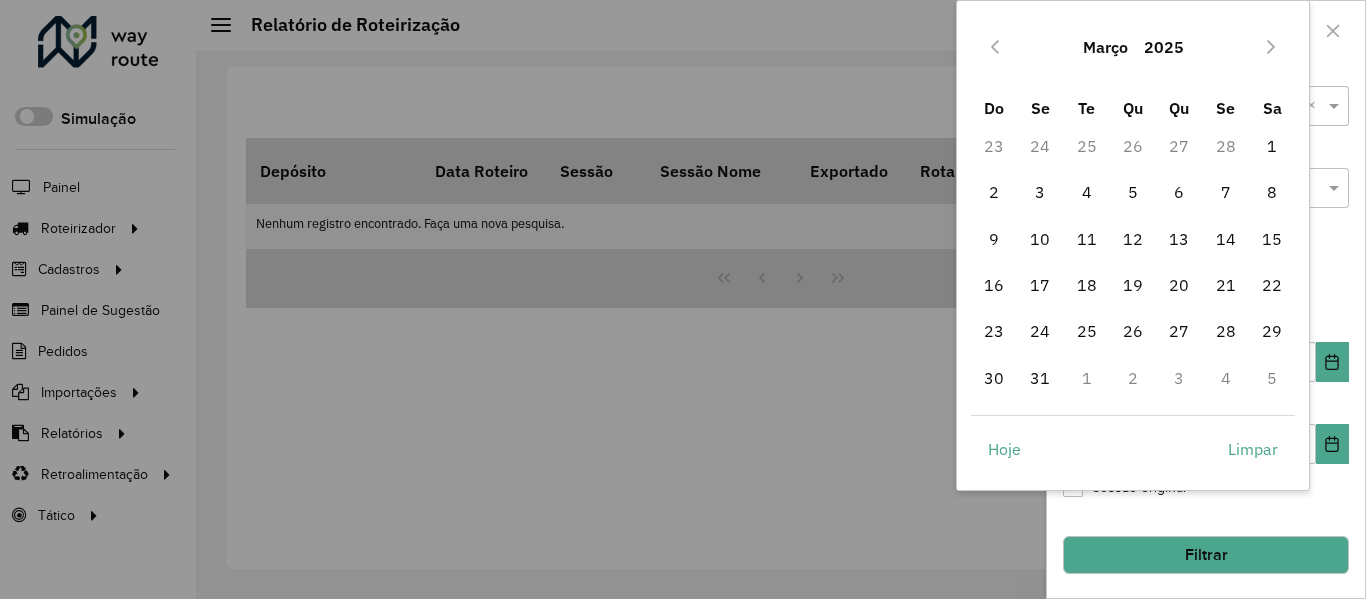 click 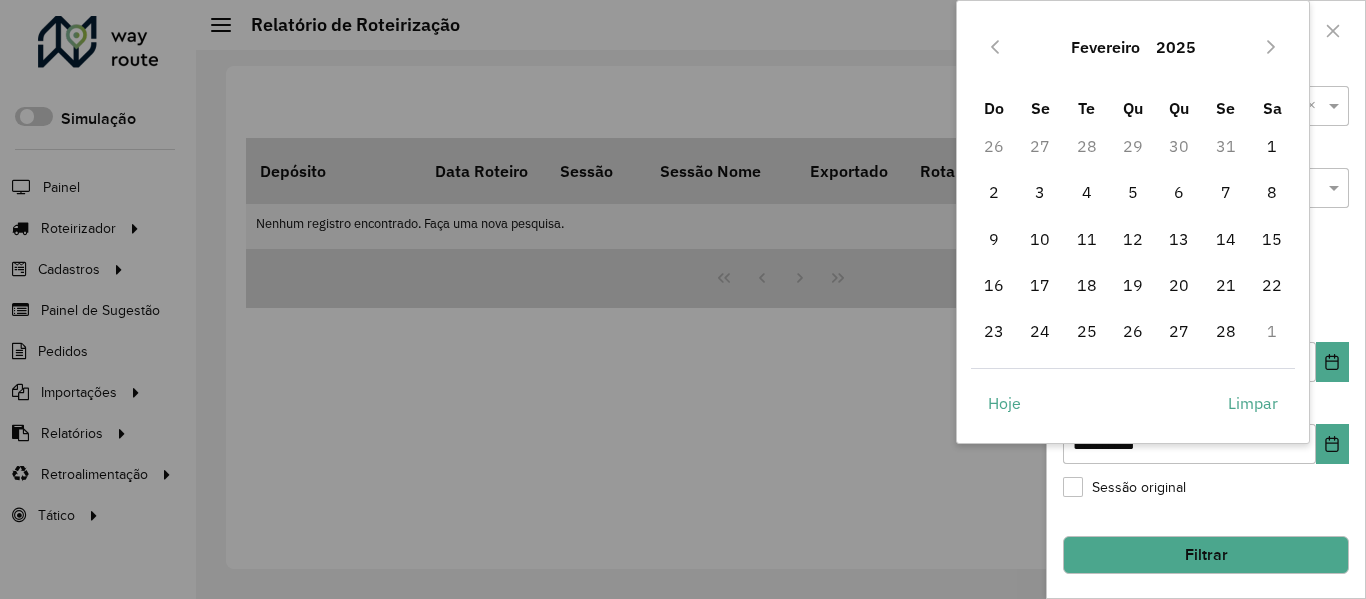 click 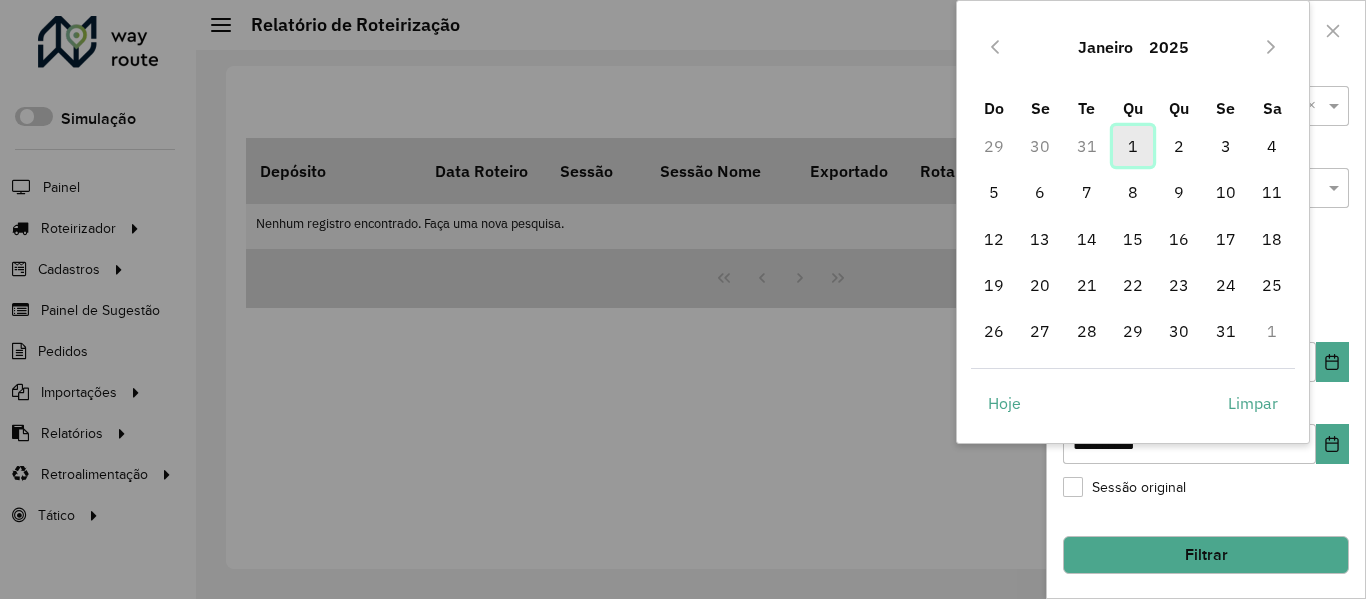 click on "1" at bounding box center (1133, 146) 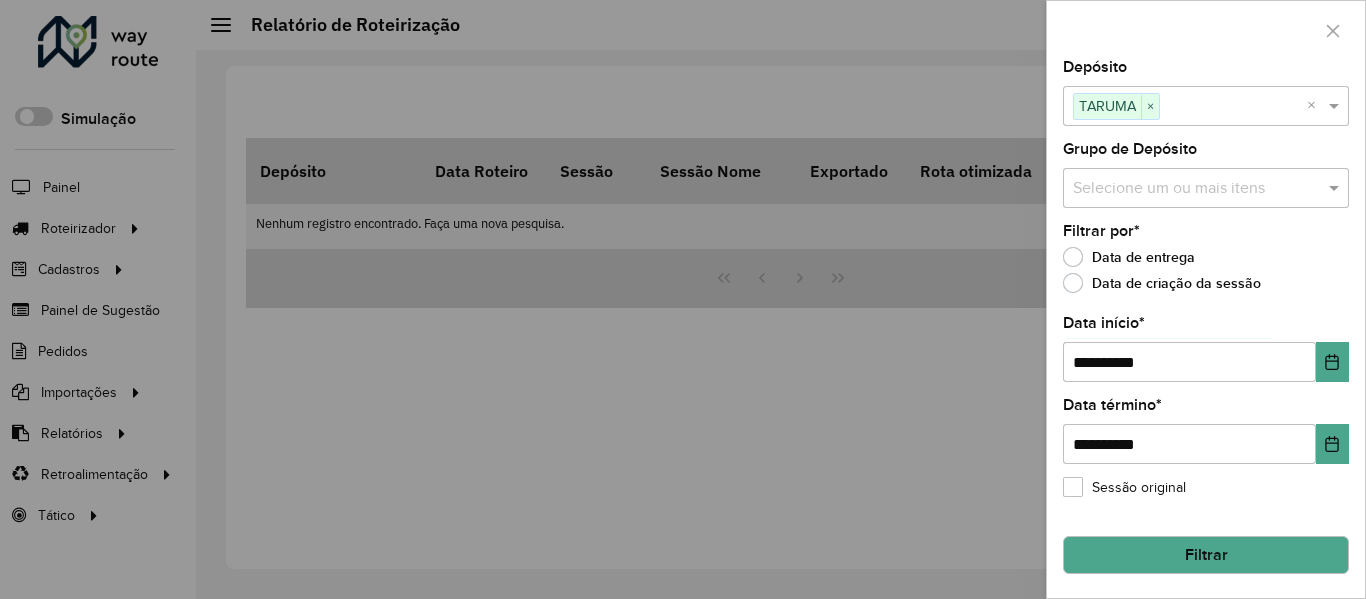 click on "Filtrar" 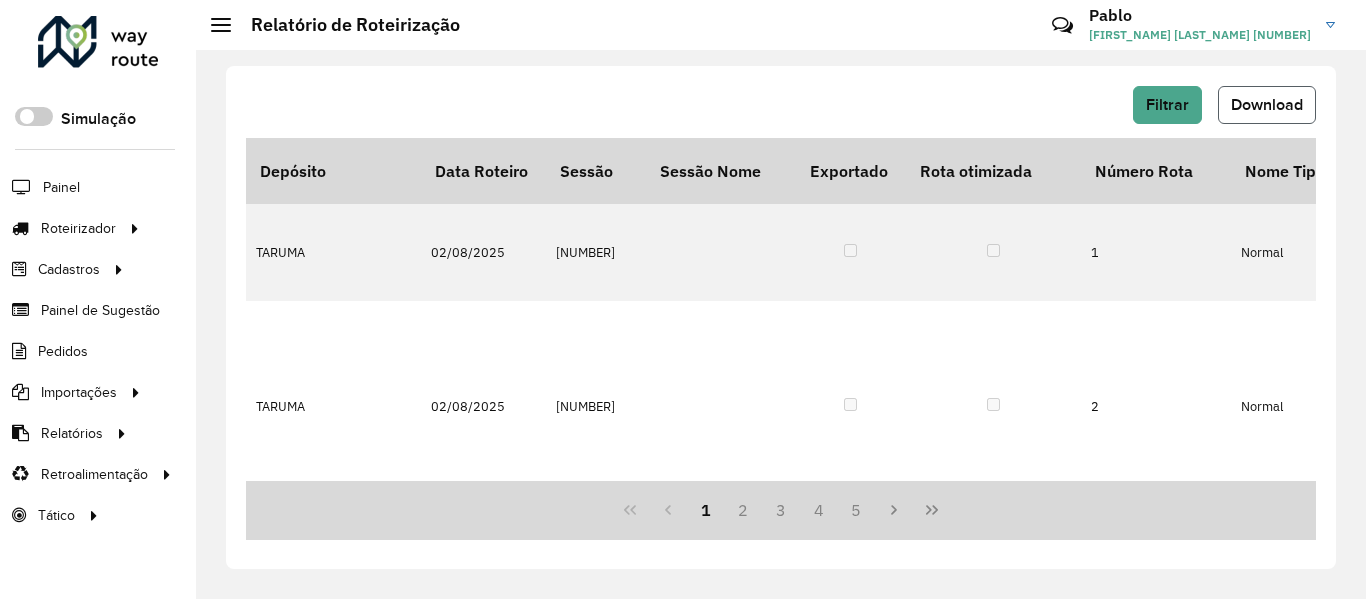 click on "Download" 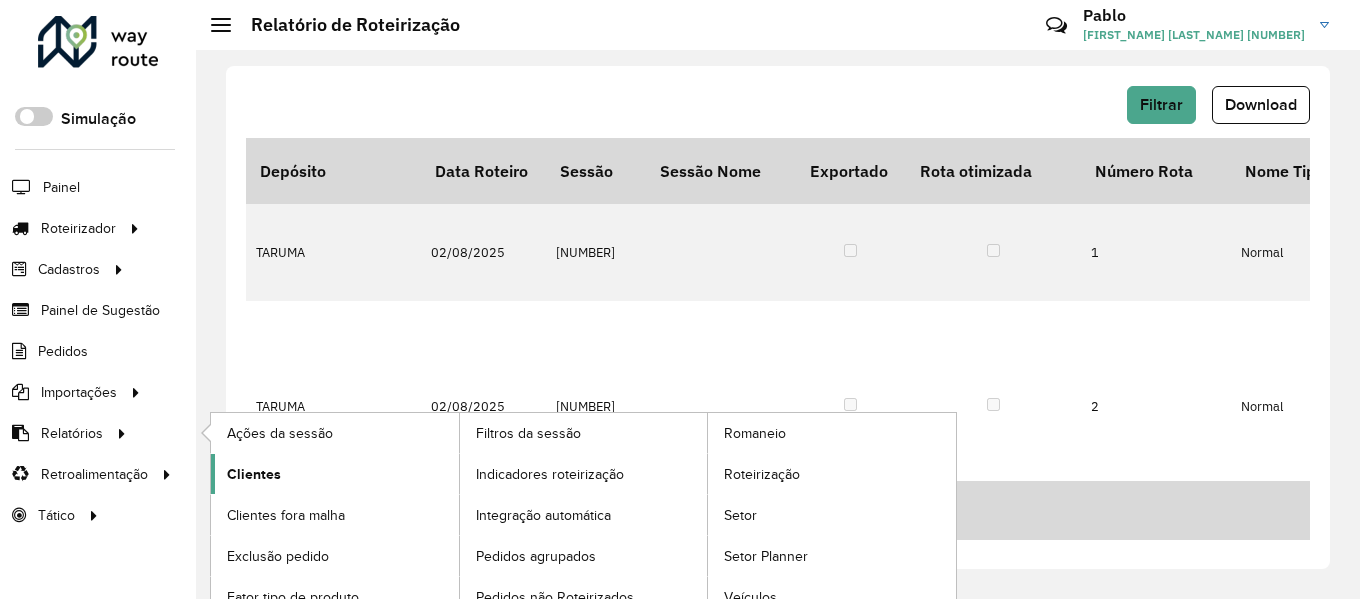 click on "Clientes" 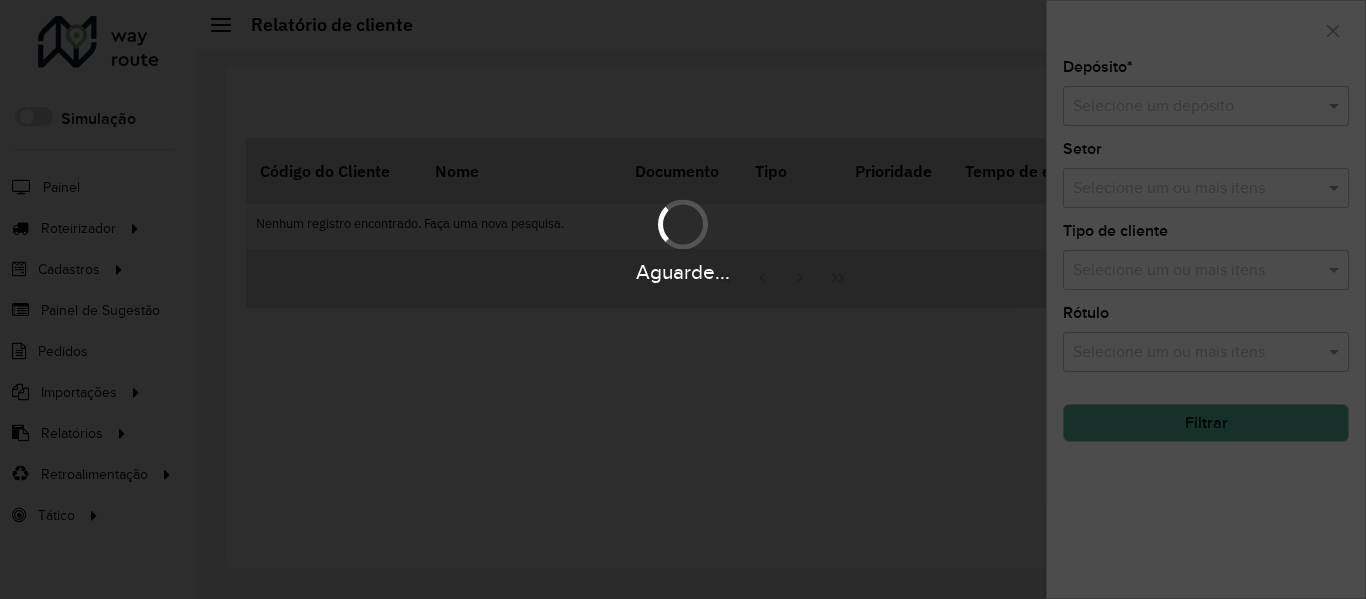 click on "Aguarde...  Pop-up bloqueado!  Seu navegador bloqueou automáticamente a abertura de uma nova janela.   Acesse as configurações e adicione o endereço do sistema a lista de permissão.   Fechar  Roteirizador AmbevTech Simulação Painel Roteirizador Entregas Vendas Cadastros Checkpoint Classificações de venda Cliente Consulta de setores Depósito Disponibilidade de veículos Fator tipo de produto Gabarito planner Grupo Rota Fator Tipo Produto Grupo de rotas exclusiva Grupo de setores Layout integração Modelo Parada Pedágio Perfil de Vendedor Ponto de apoio FAD Produto Restrição de Atendimento Planner Rodízio de placa Rota exclusiva FAD Rótulo Setor Setor Planner Tipo de cliente Tipo de veículo Tipo de veículo RN Transportadora Vendedor Veículo Painel de Sugestão Pedidos Importações Classificação e volume de venda Clientes Fator tipo produto Gabarito planner Grade de atendimento Janela de atendimento Localização Pedidos Restrição de Atendimento Planner Tempo de espera Vendedor *" at bounding box center [683, 299] 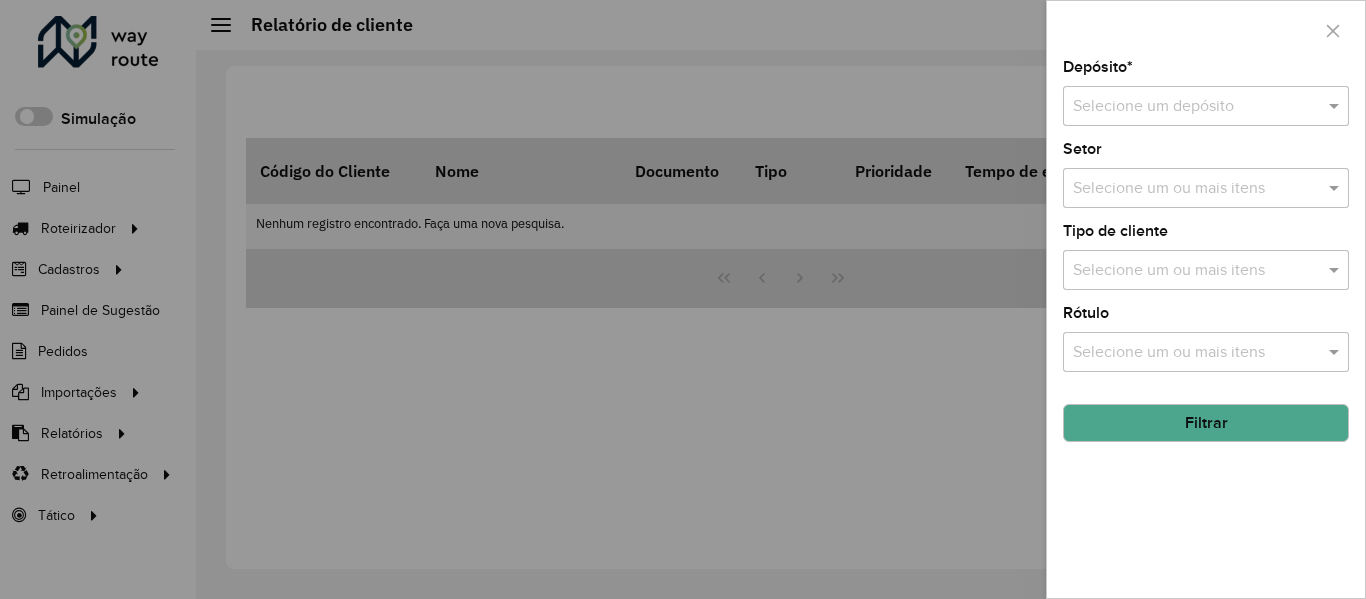 click at bounding box center [683, 299] 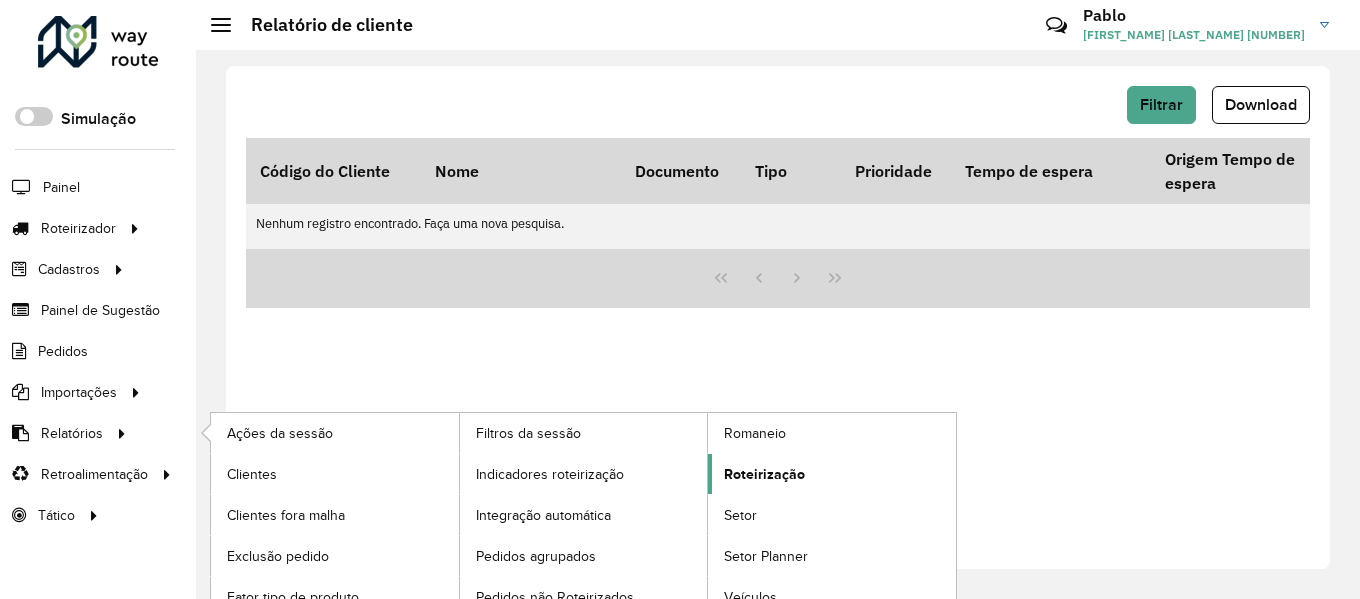 click on "Roteirização" 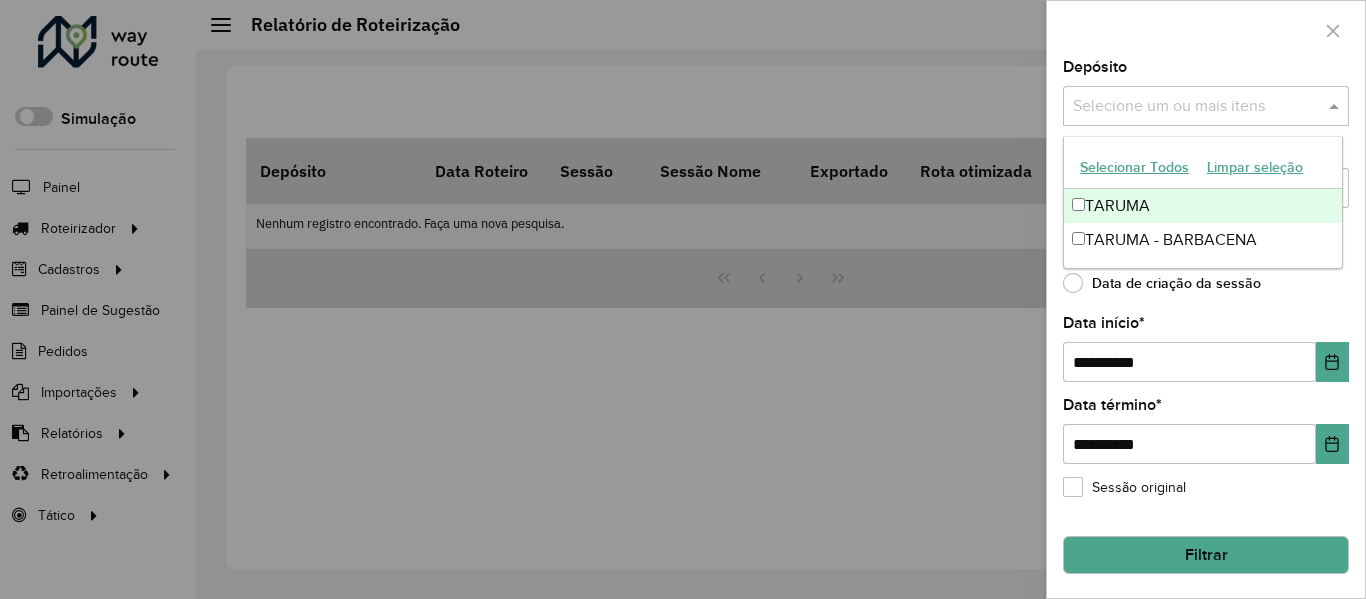 click at bounding box center (1196, 107) 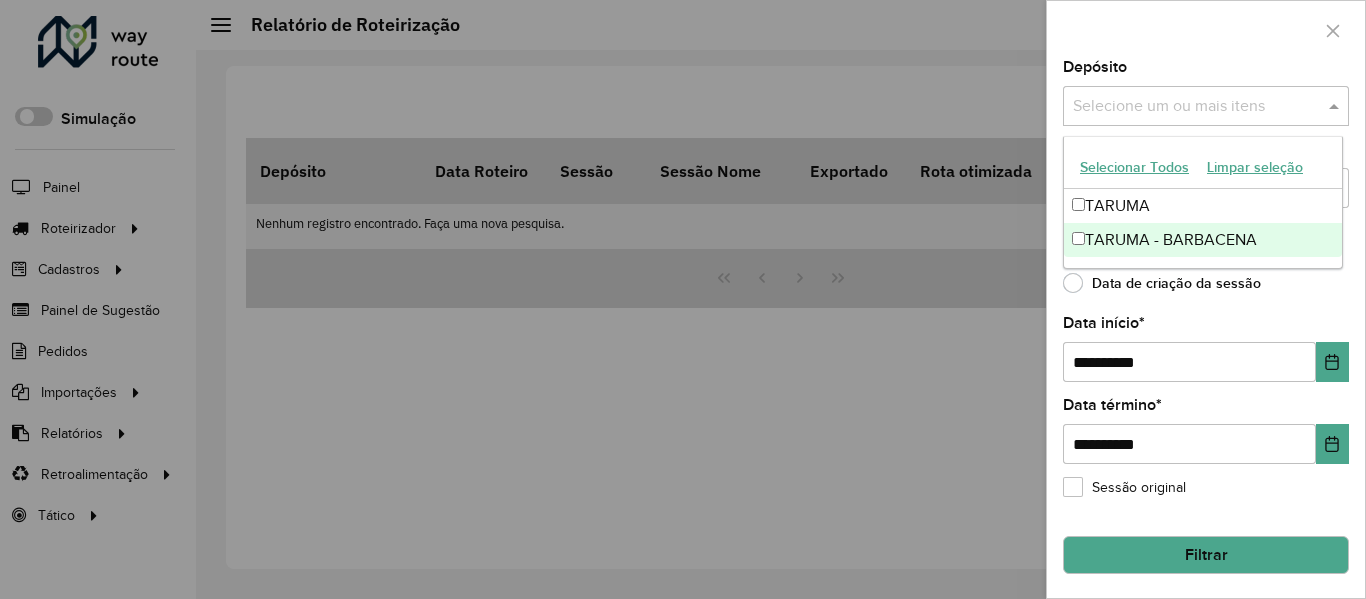click on "TARUMA - BARBACENA" at bounding box center (1203, 240) 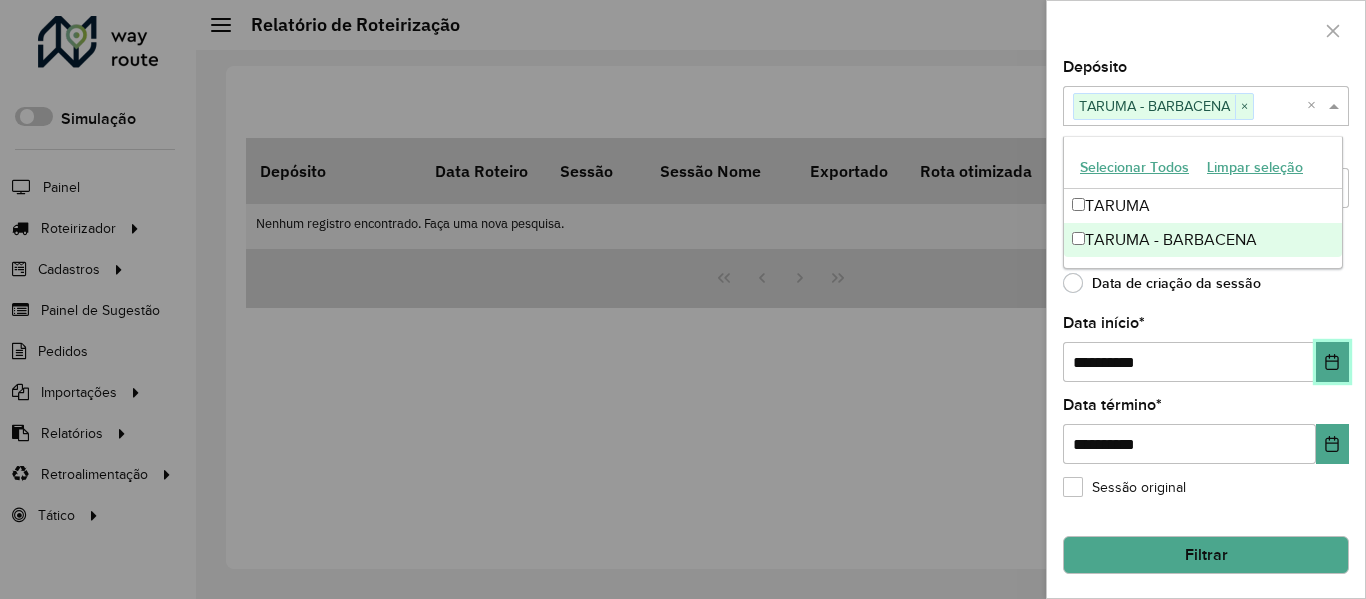 click at bounding box center [1332, 362] 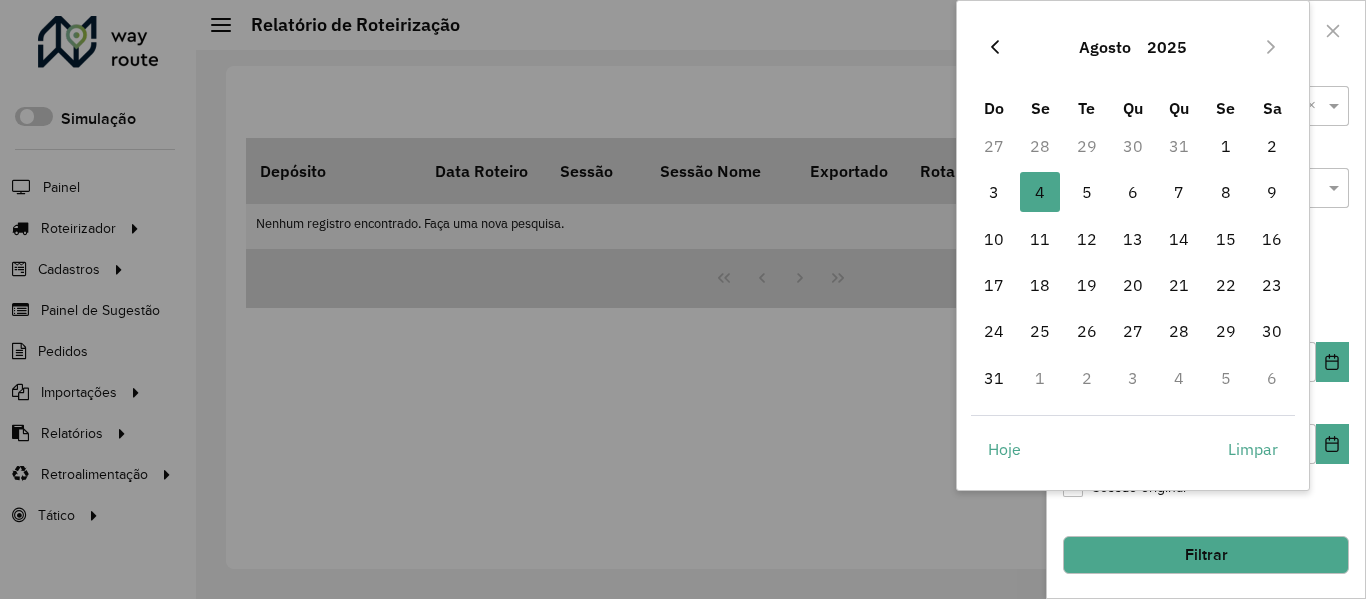 click 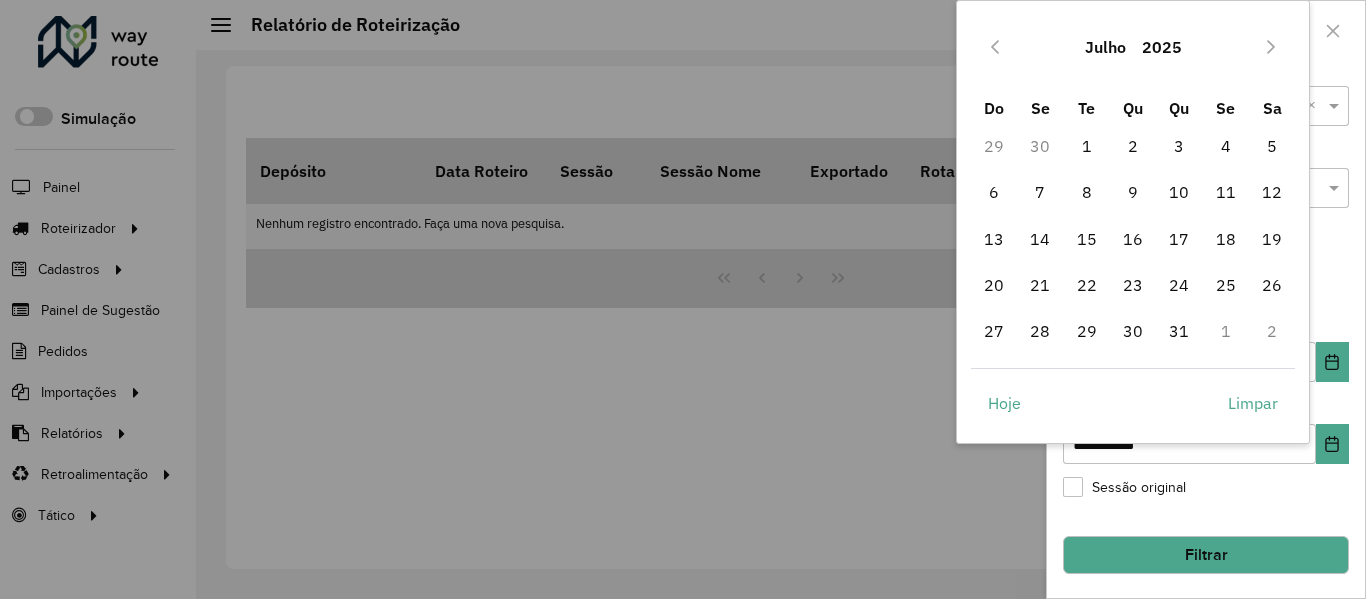 click 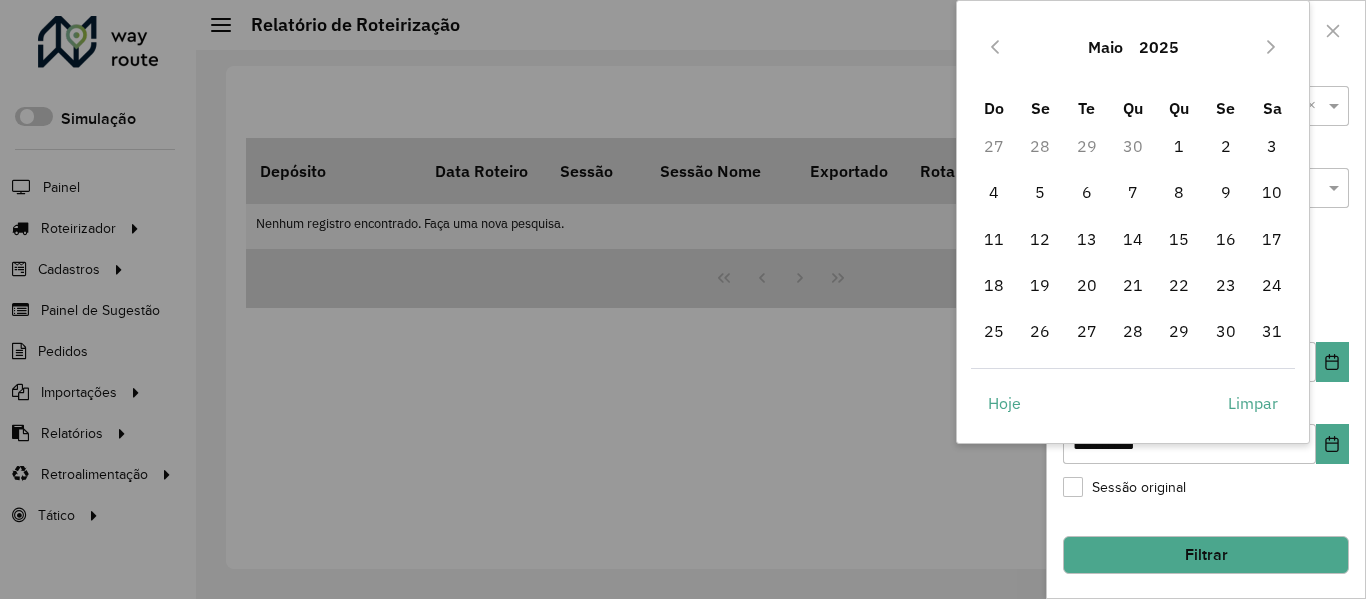 click 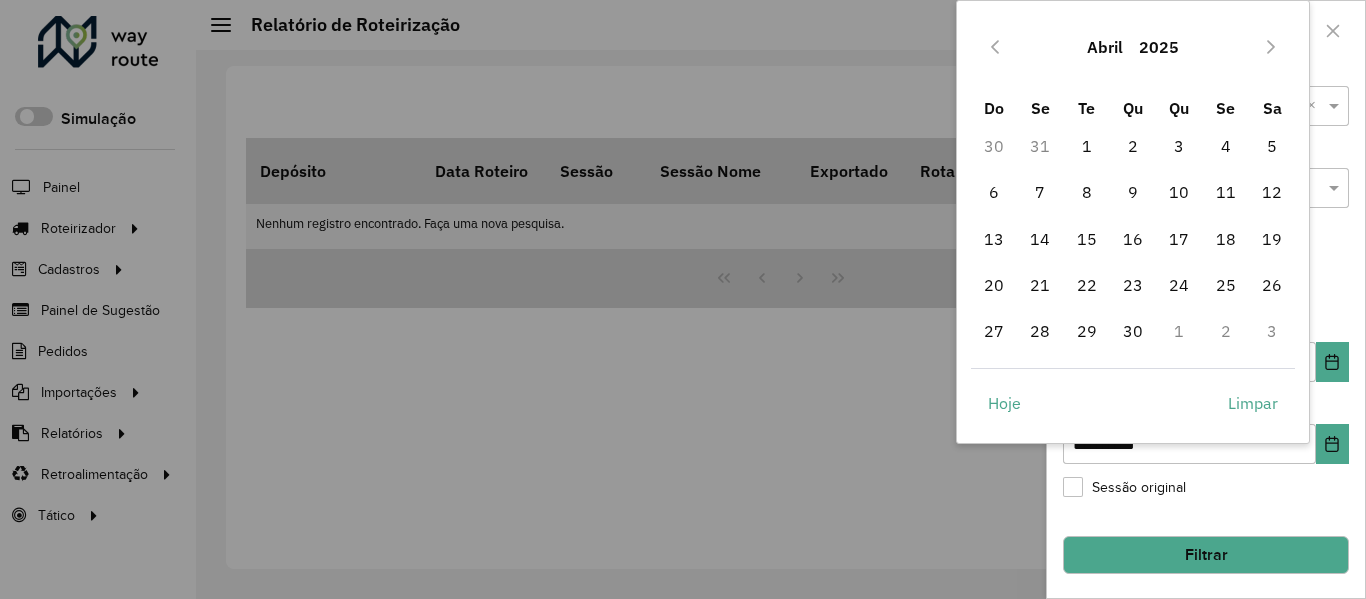 click 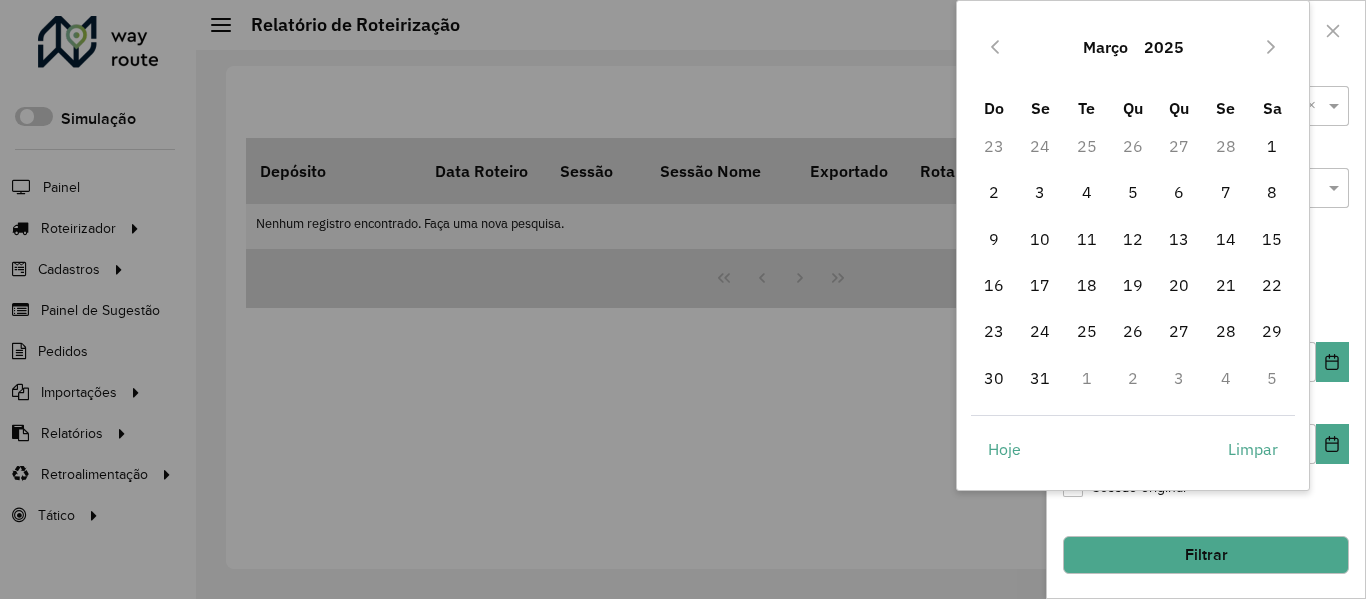 click 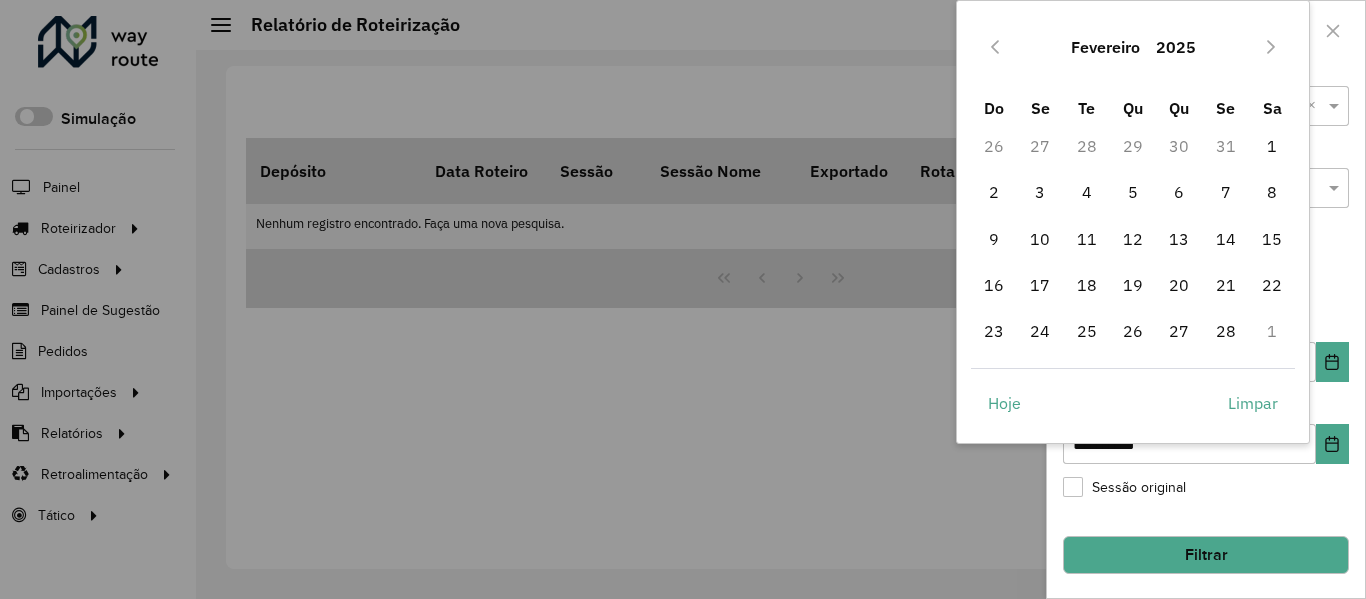 click 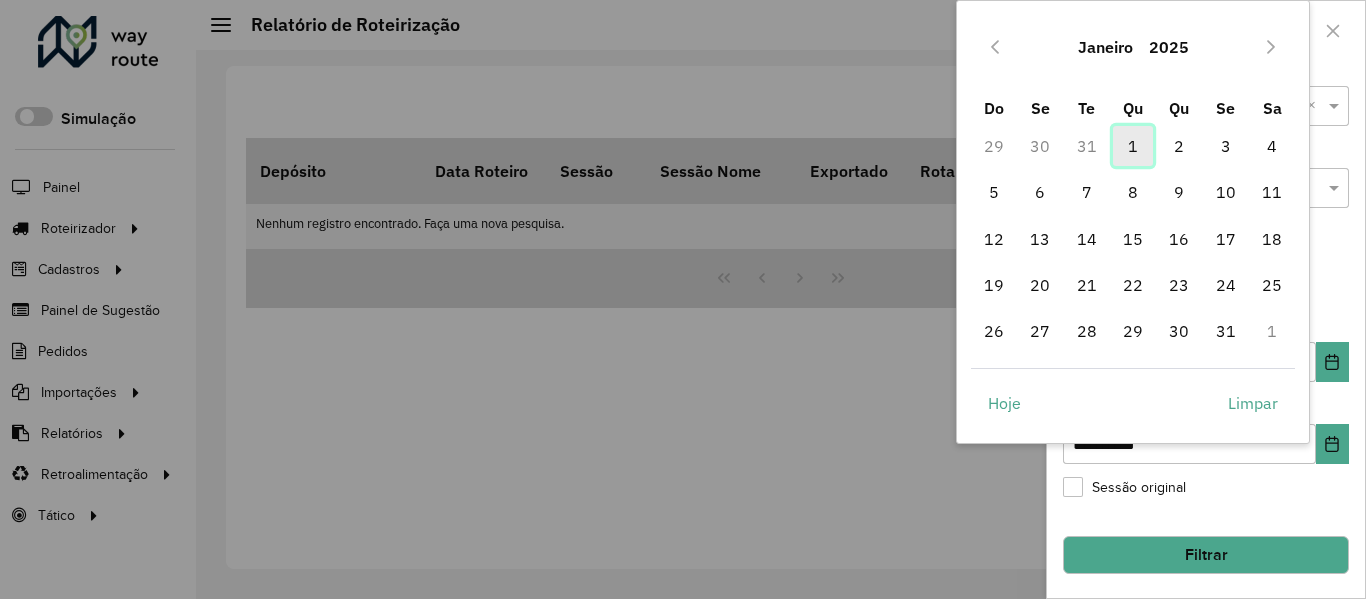 click on "1" at bounding box center (1133, 146) 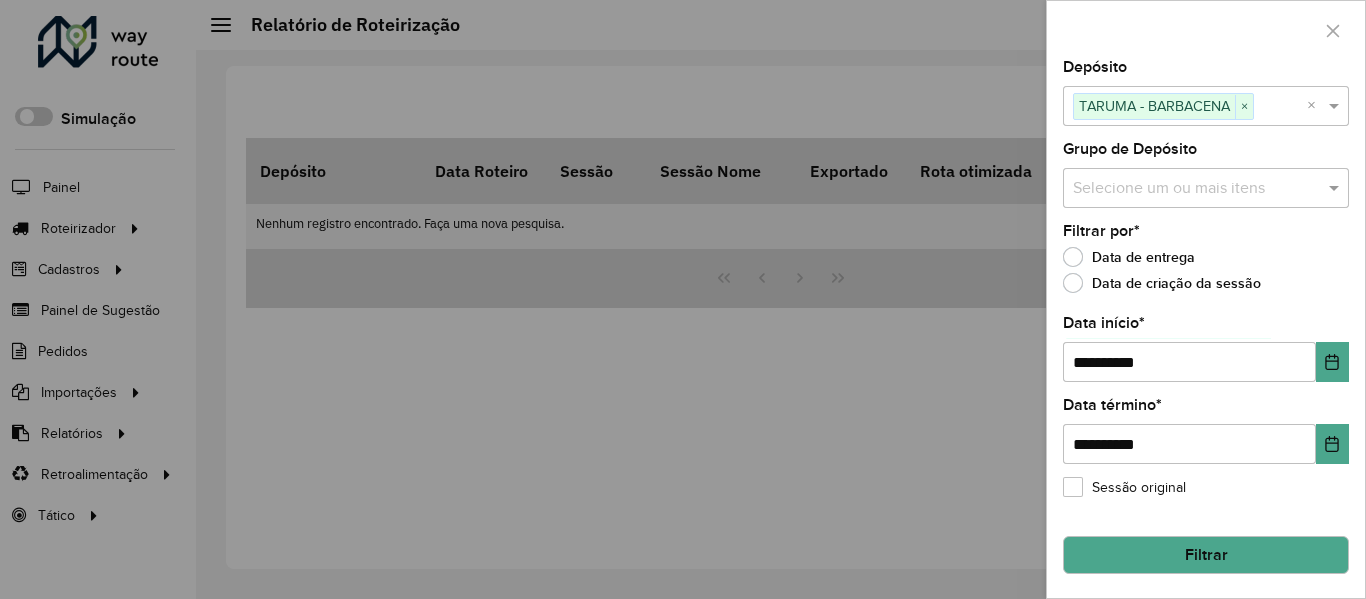 click on "Filtrar" 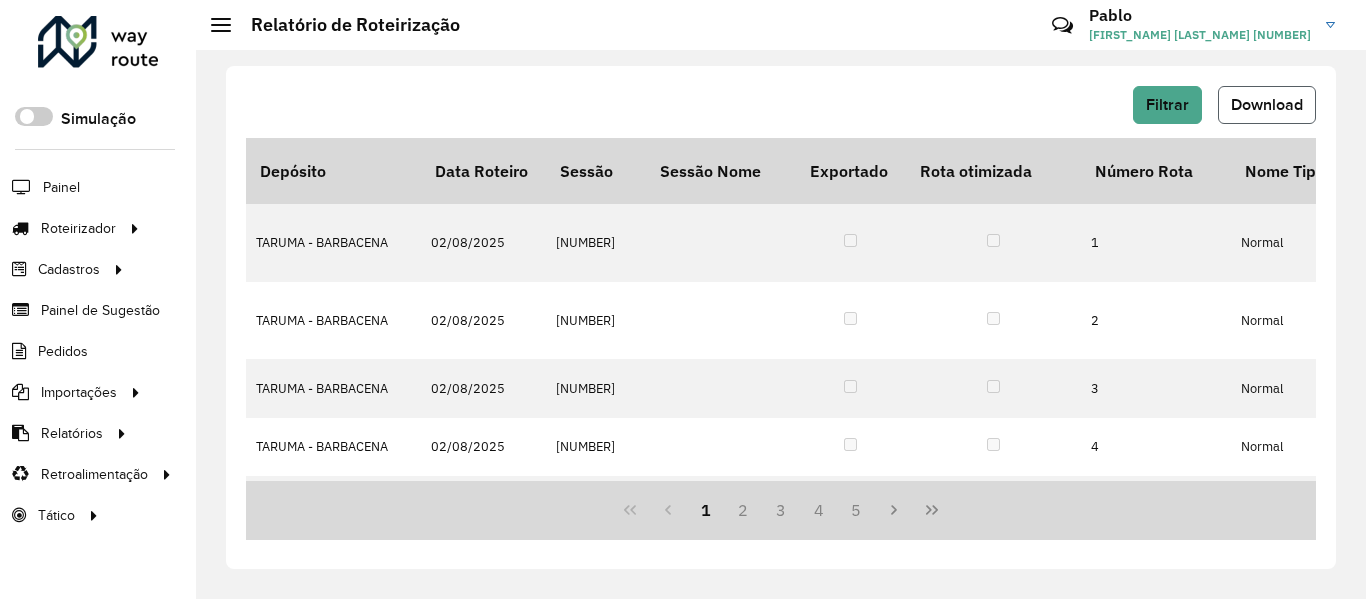 click on "Download" 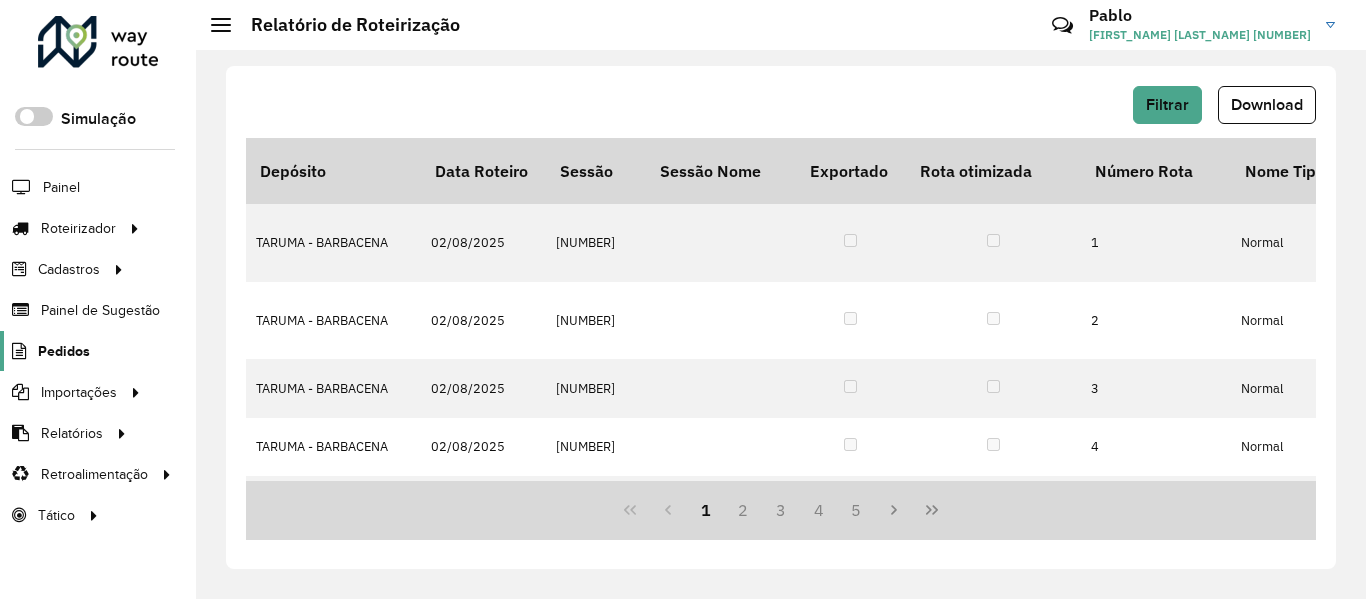 click on "Pedidos" 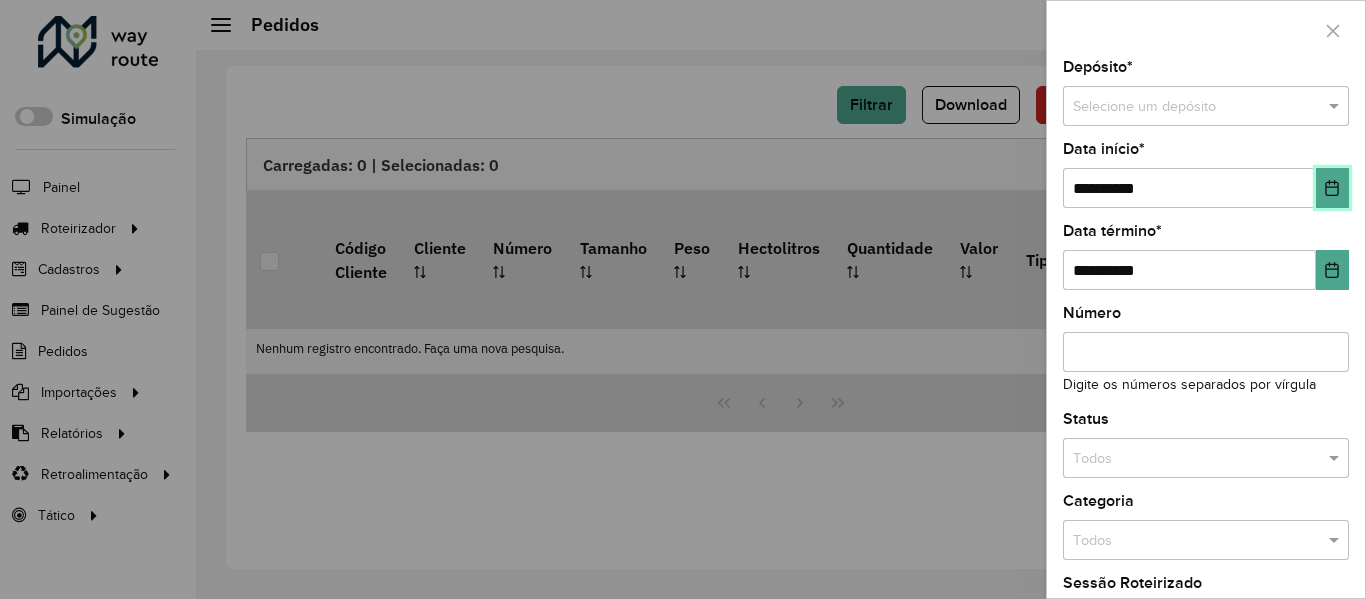click 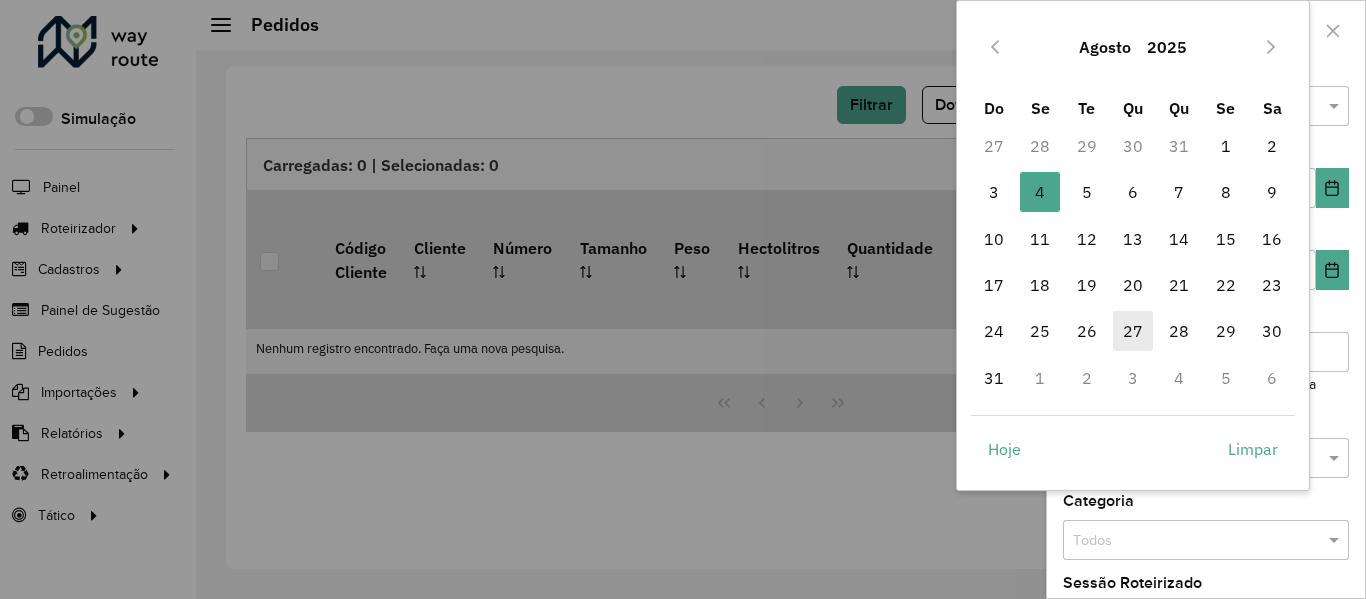 click on "27" at bounding box center [1133, 331] 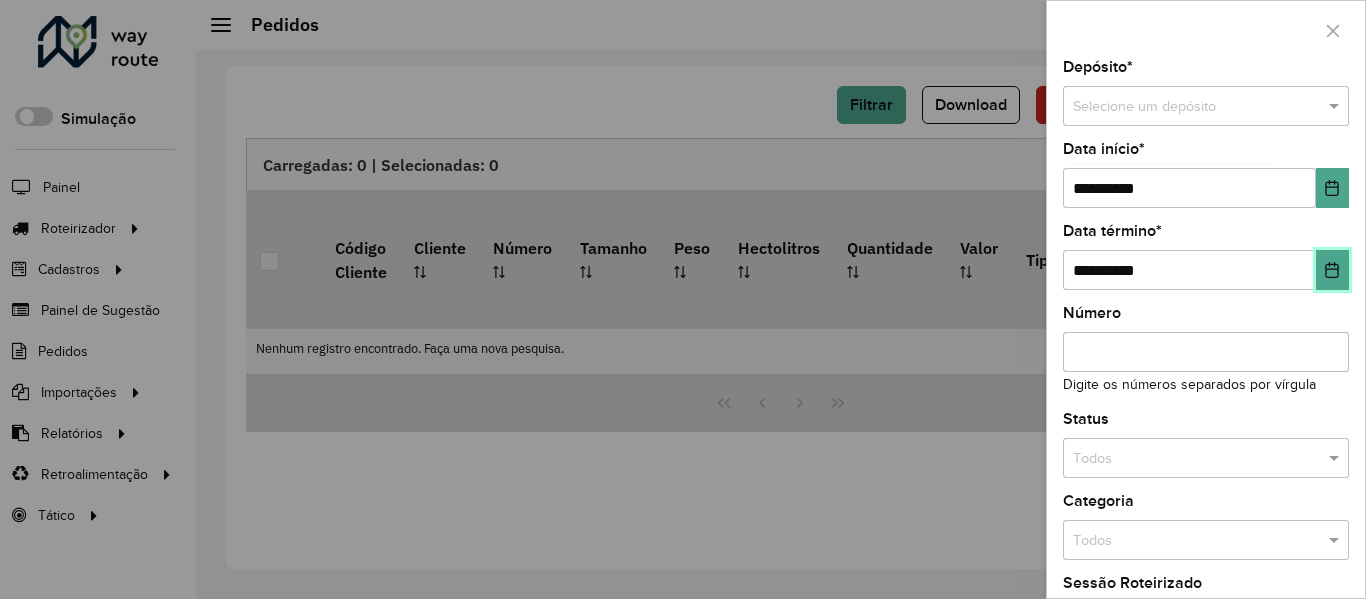 click 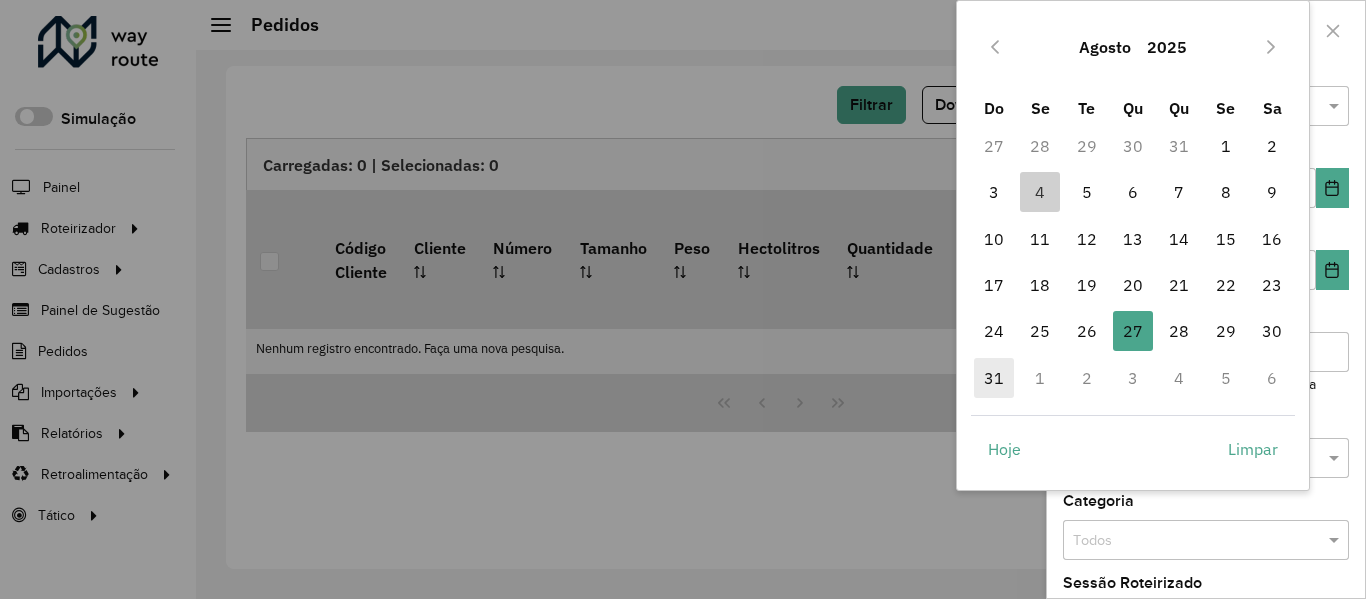 click on "31" at bounding box center (994, 378) 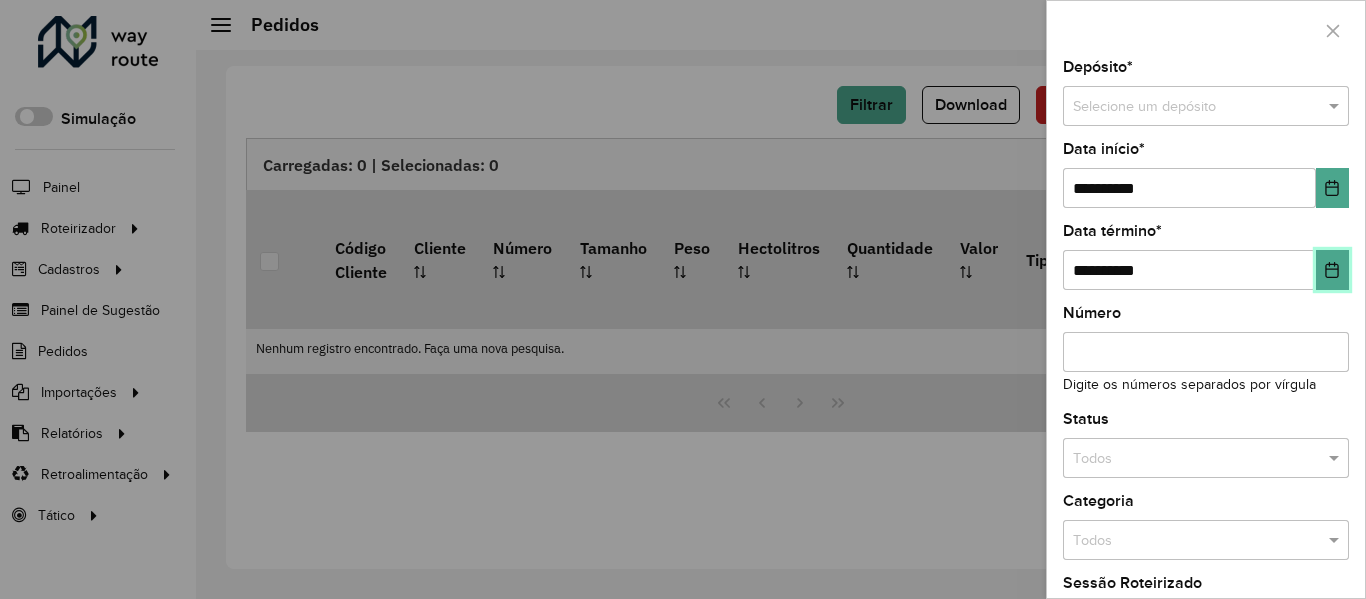 click at bounding box center [1332, 270] 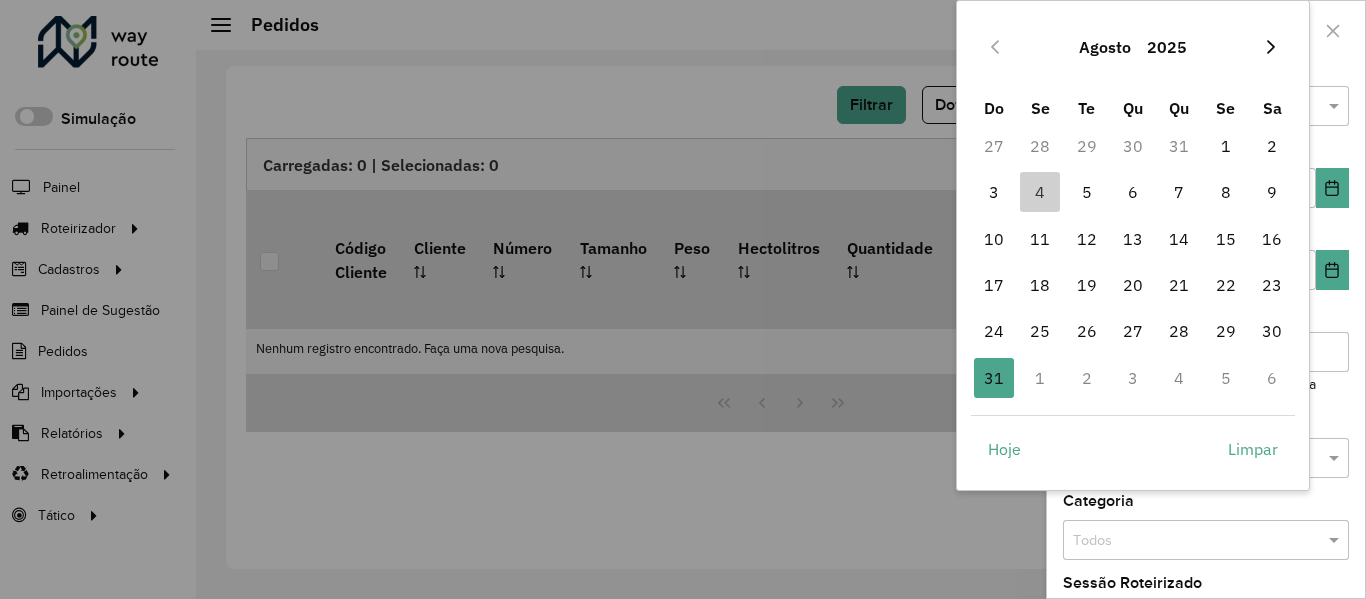 click 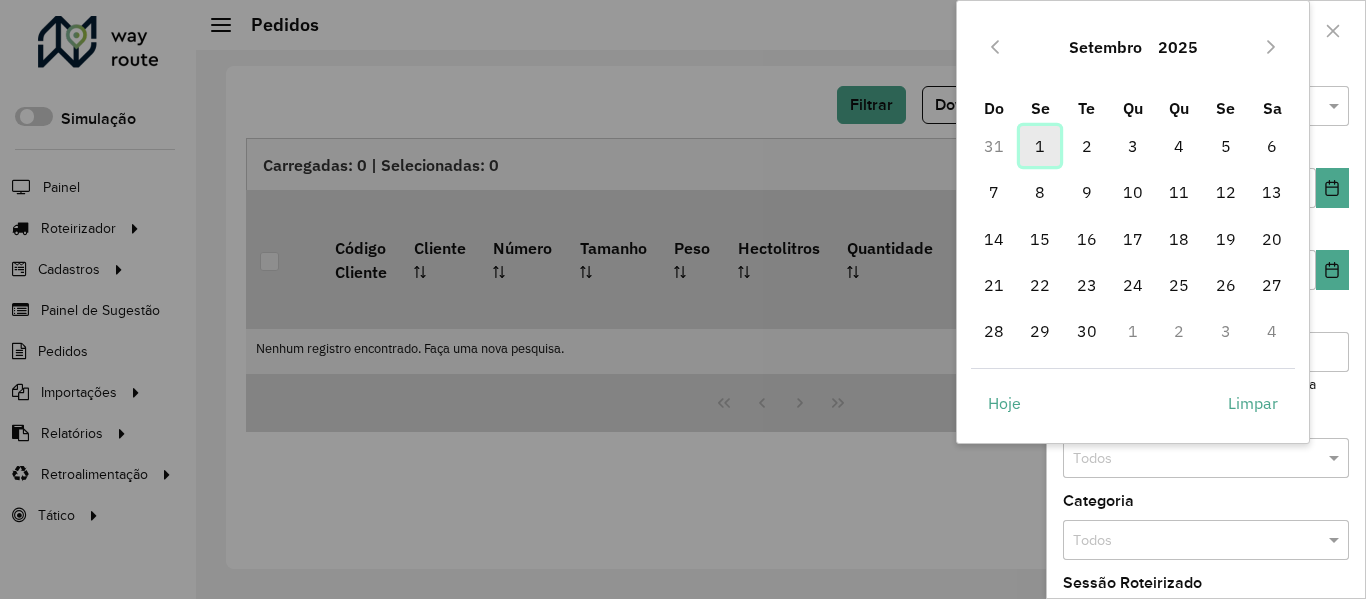 click on "1" at bounding box center (1040, 146) 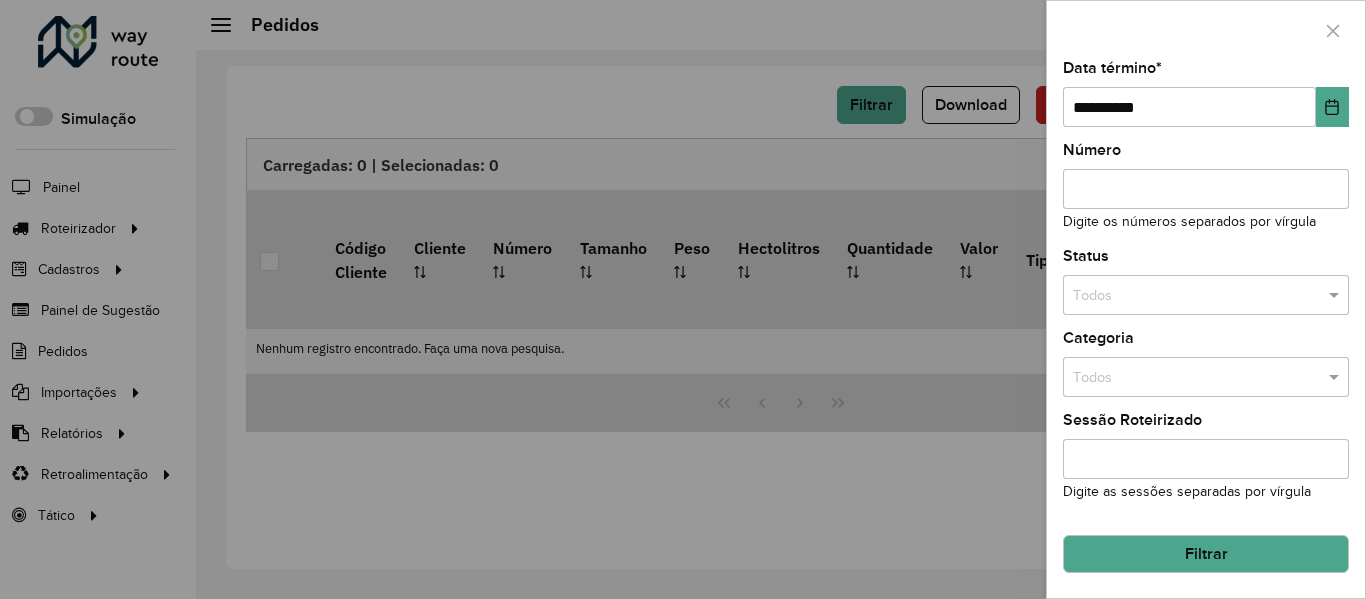 click on "Filtrar" 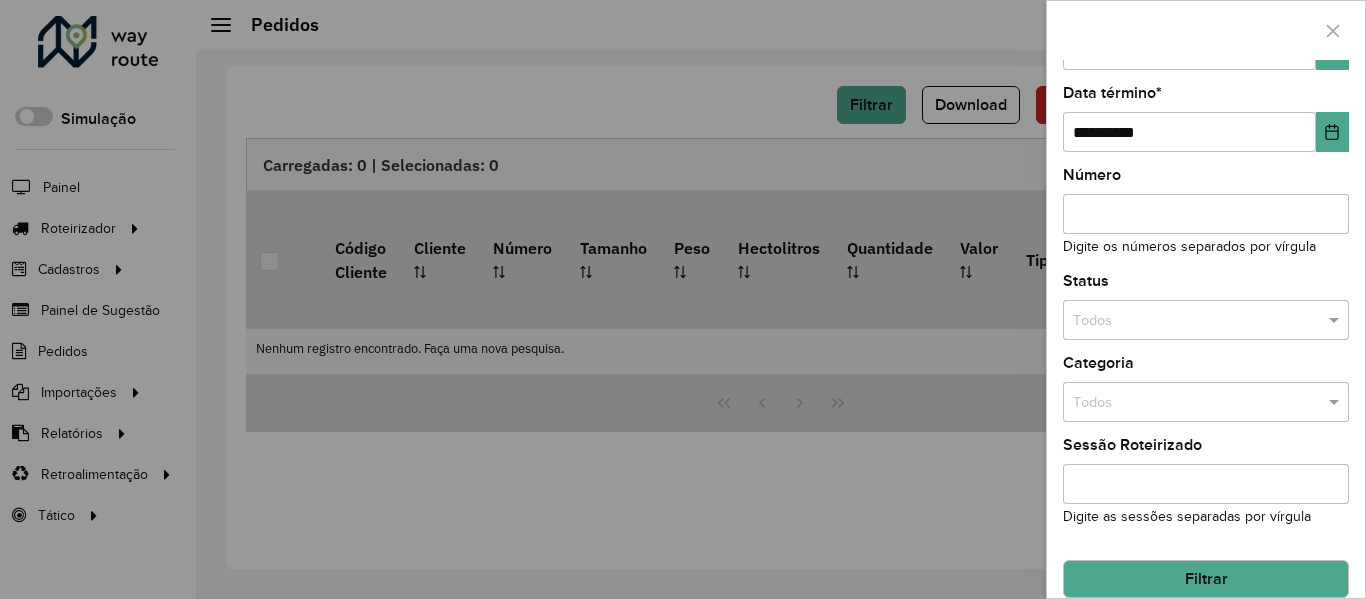 scroll, scrollTop: 188, scrollLeft: 0, axis: vertical 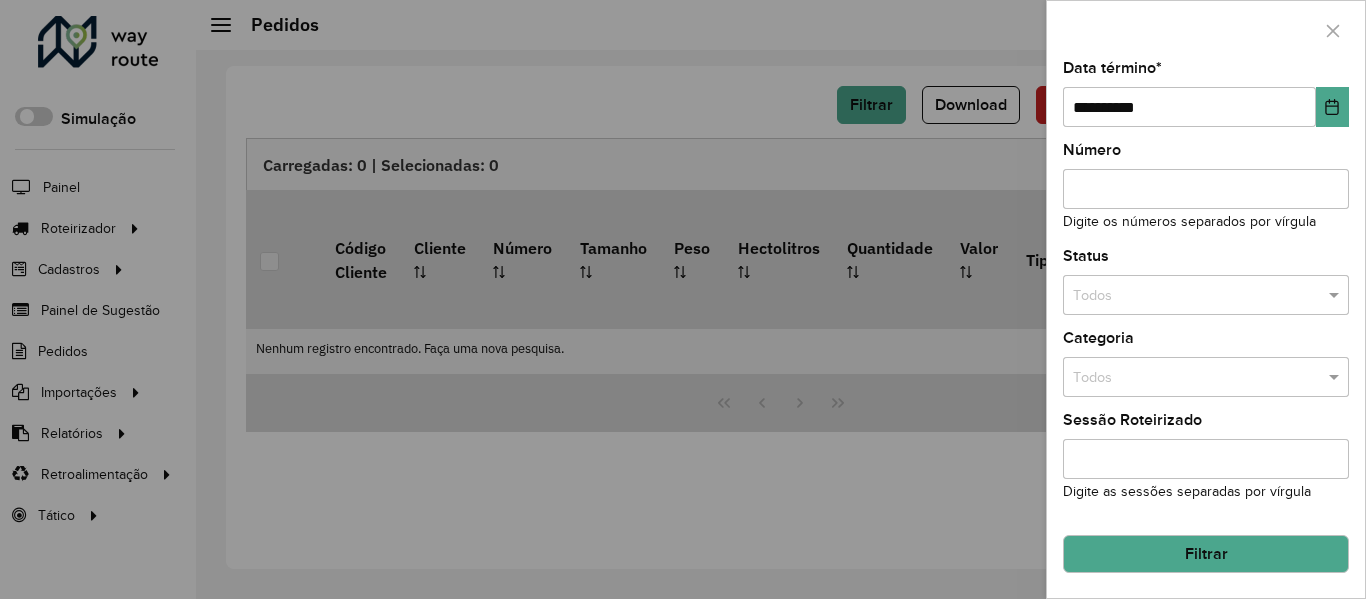 click on "Filtrar" 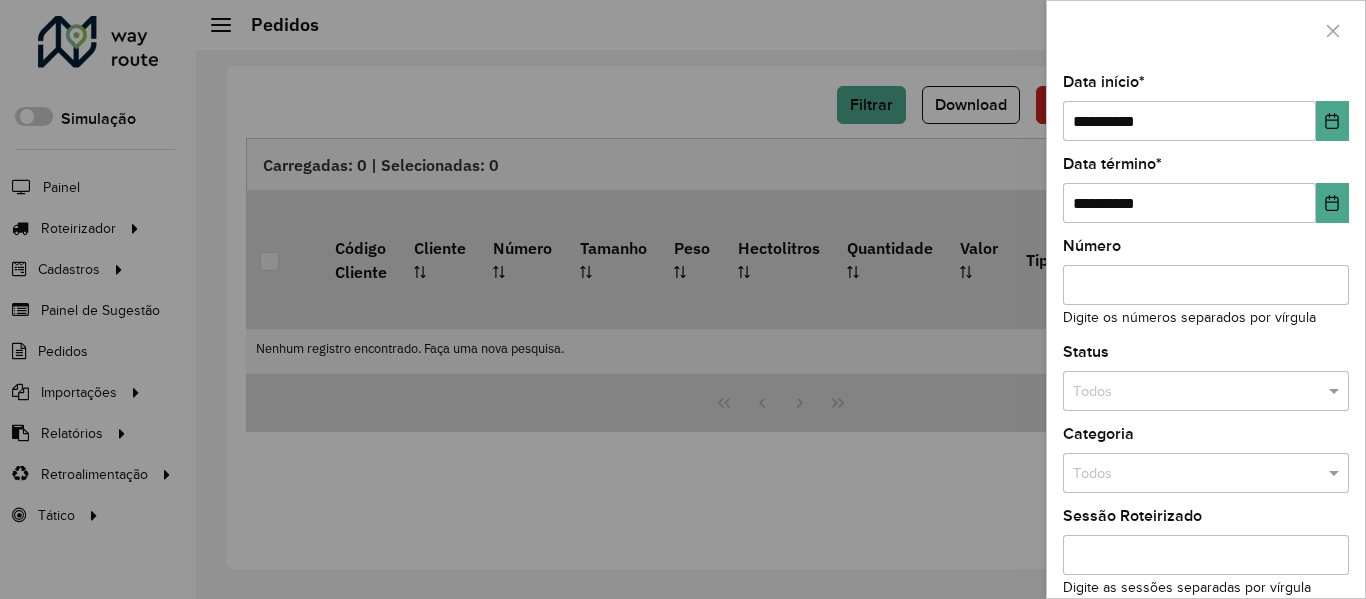 scroll, scrollTop: 0, scrollLeft: 0, axis: both 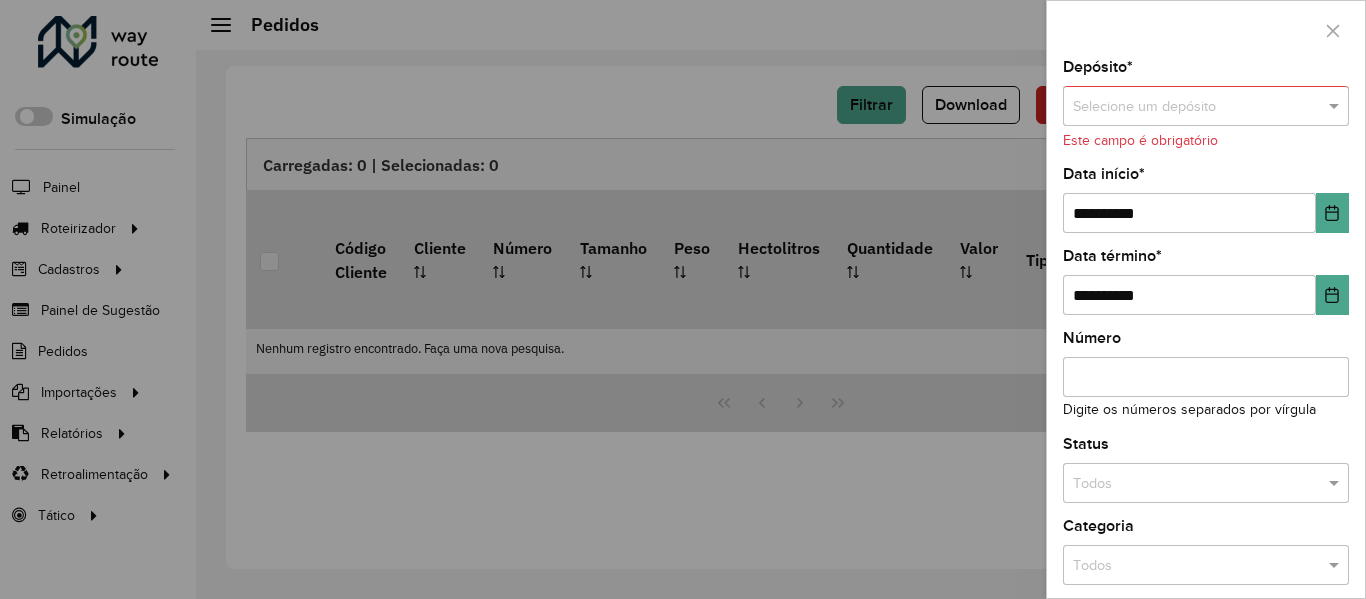 click at bounding box center (1186, 107) 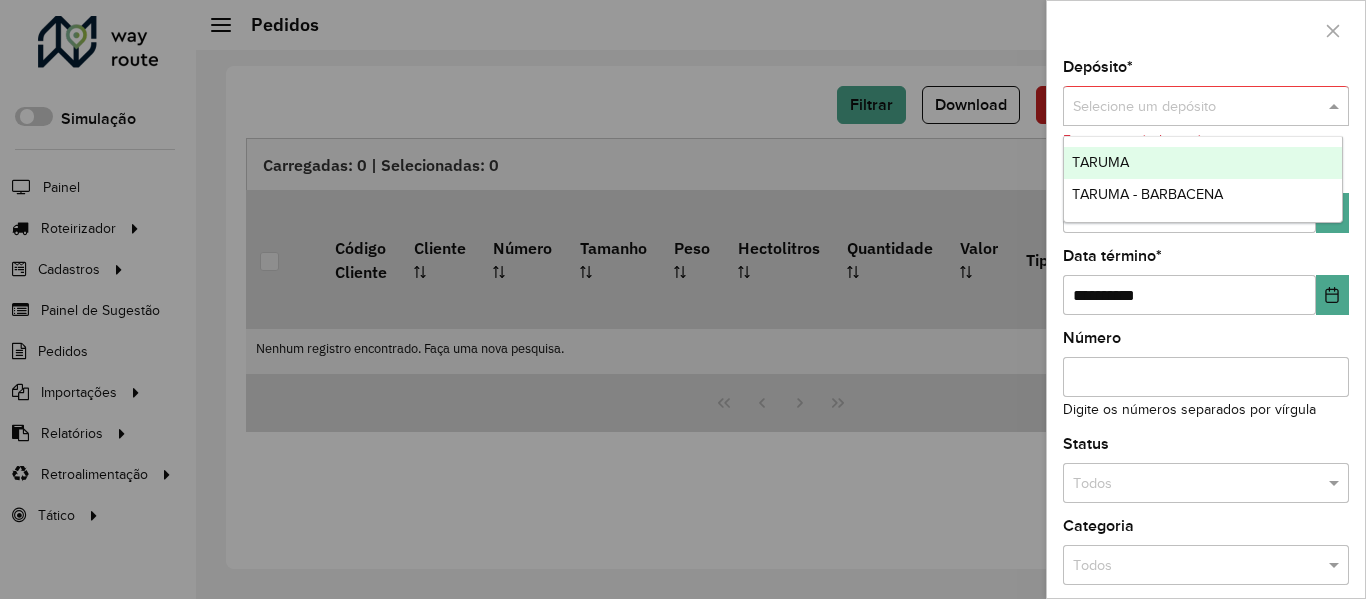 click on "TARUMA" at bounding box center (1203, 163) 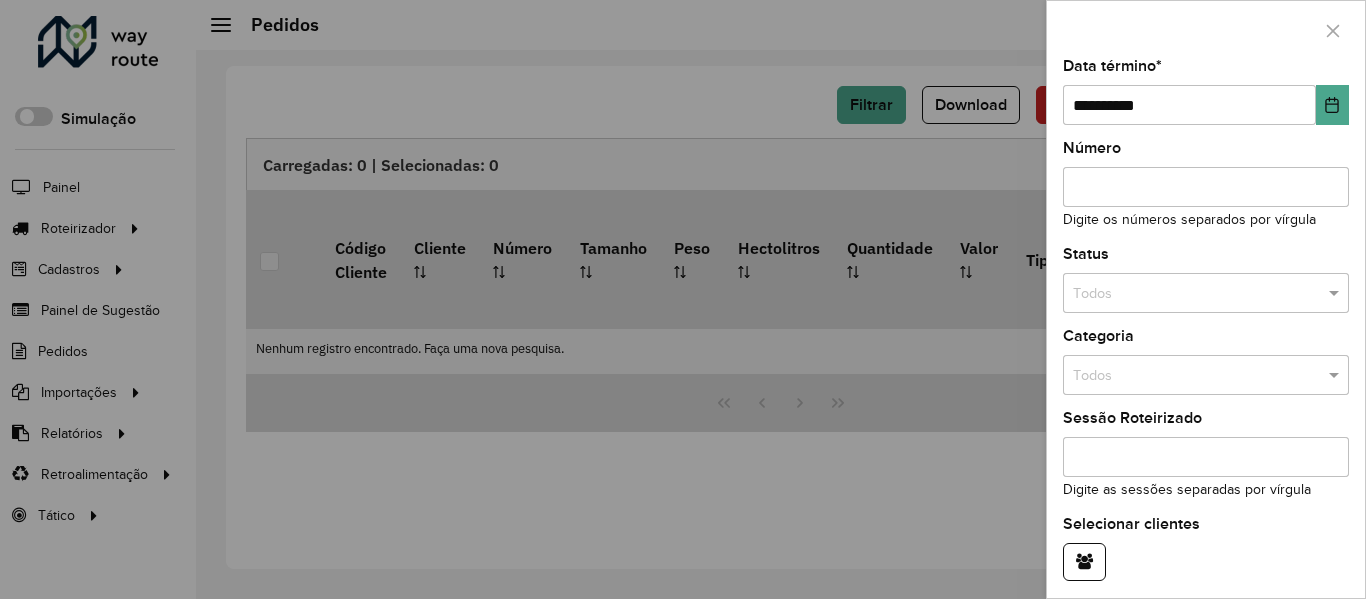 scroll, scrollTop: 243, scrollLeft: 0, axis: vertical 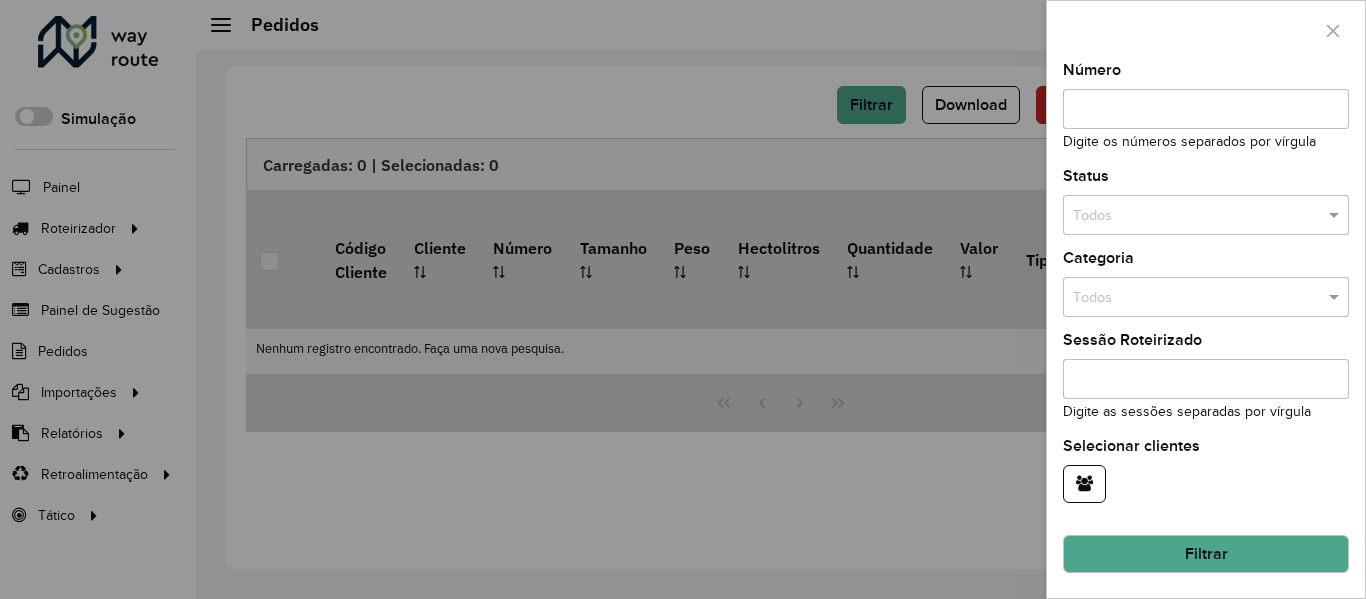 click on "Filtrar" 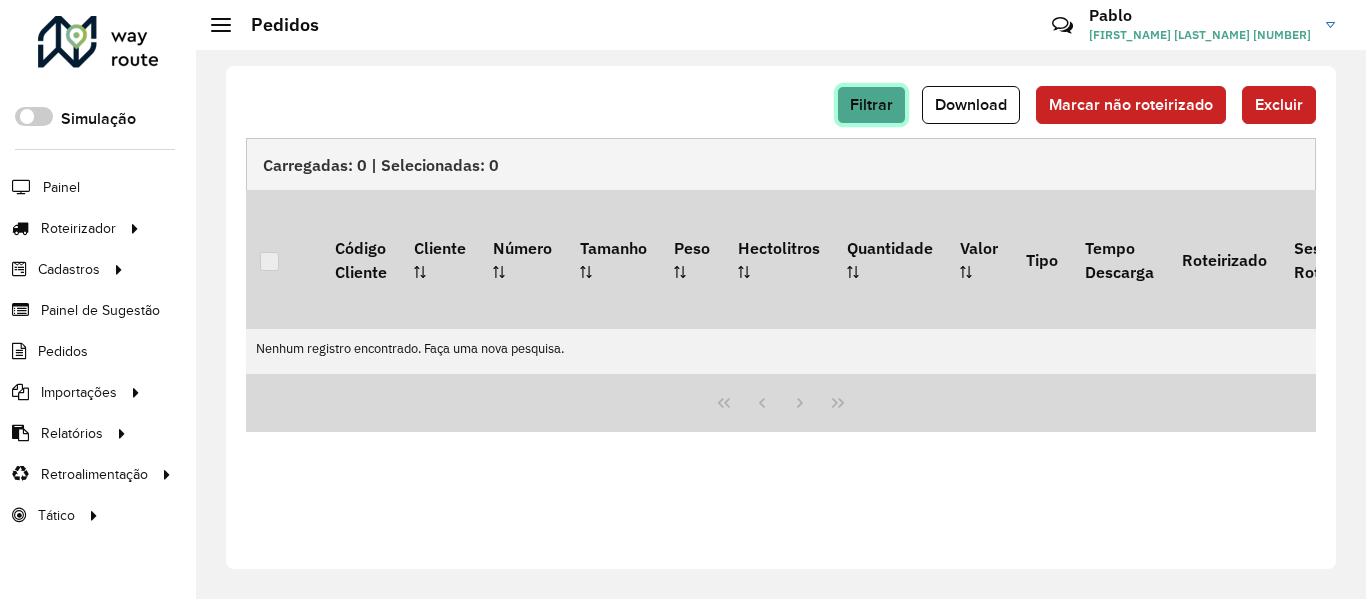 click on "Filtrar" 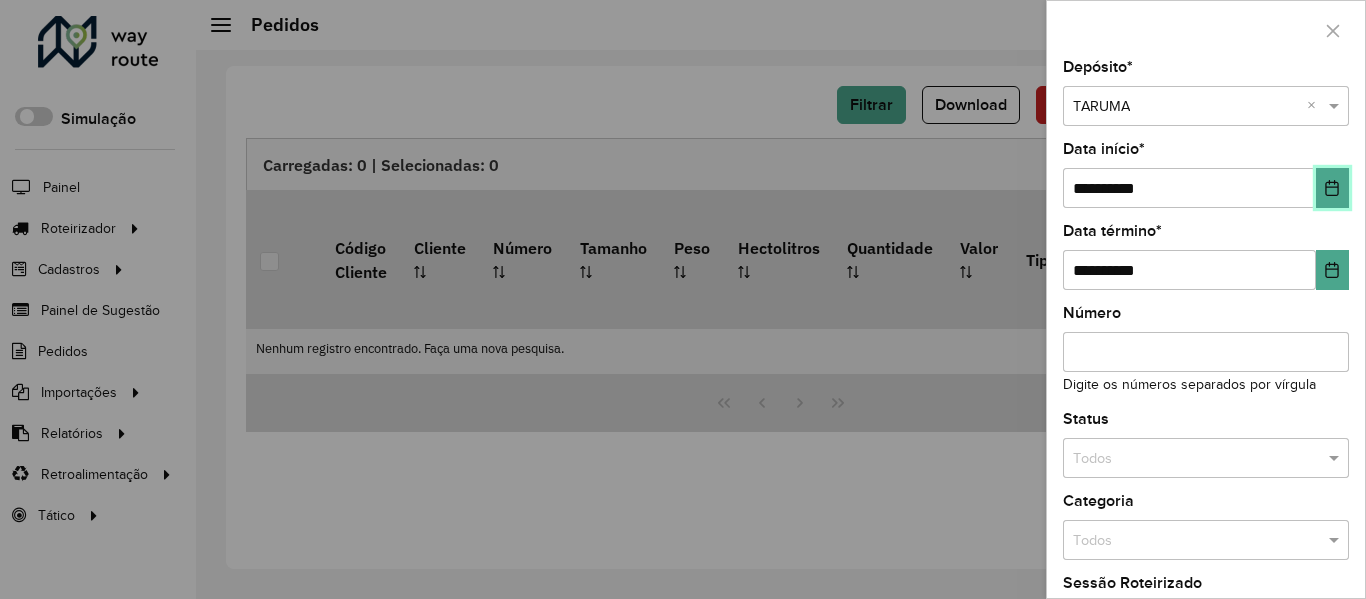click 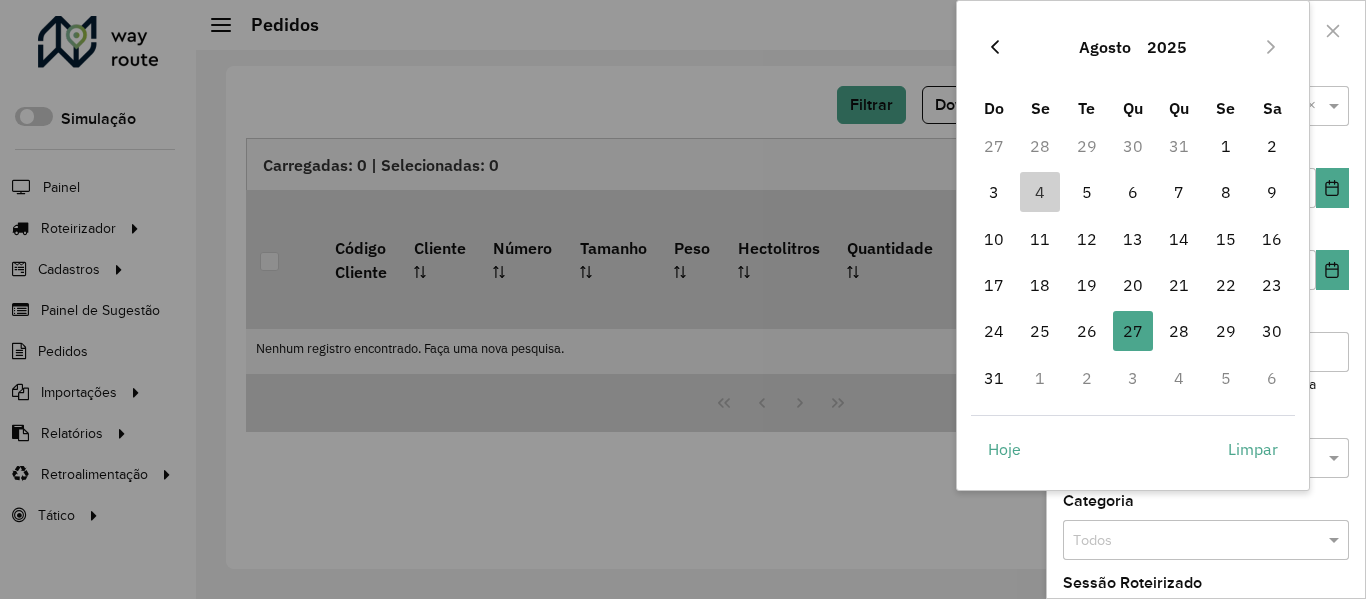 click 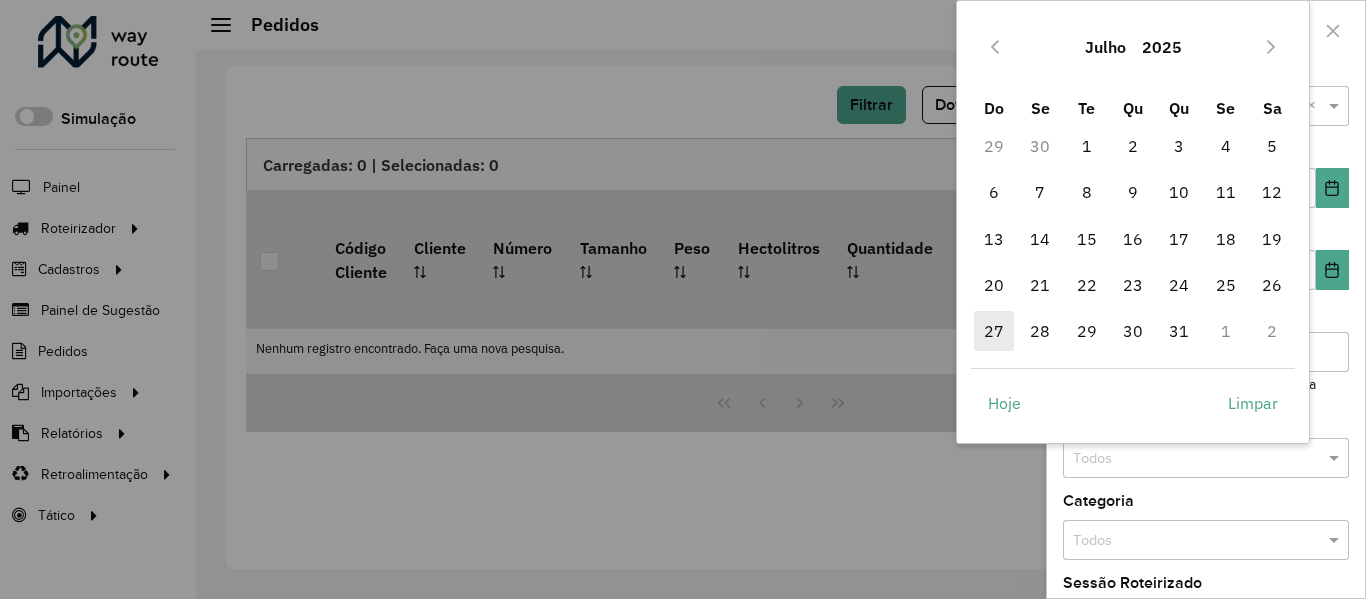 click on "27" at bounding box center (994, 331) 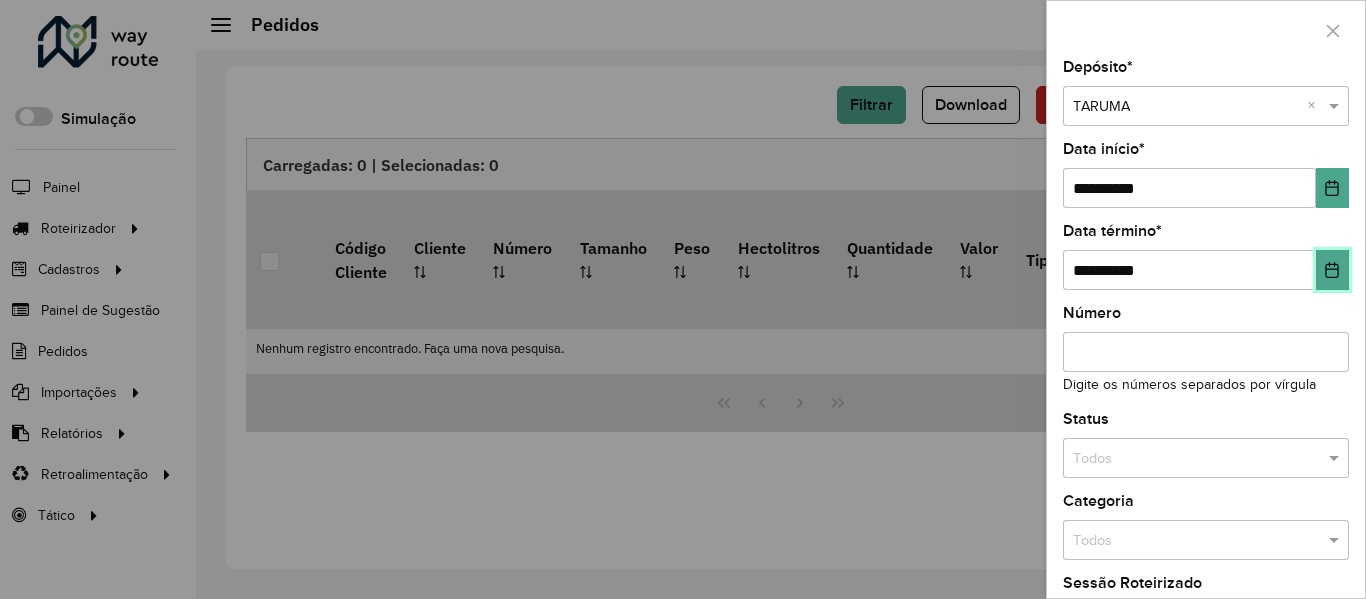 click 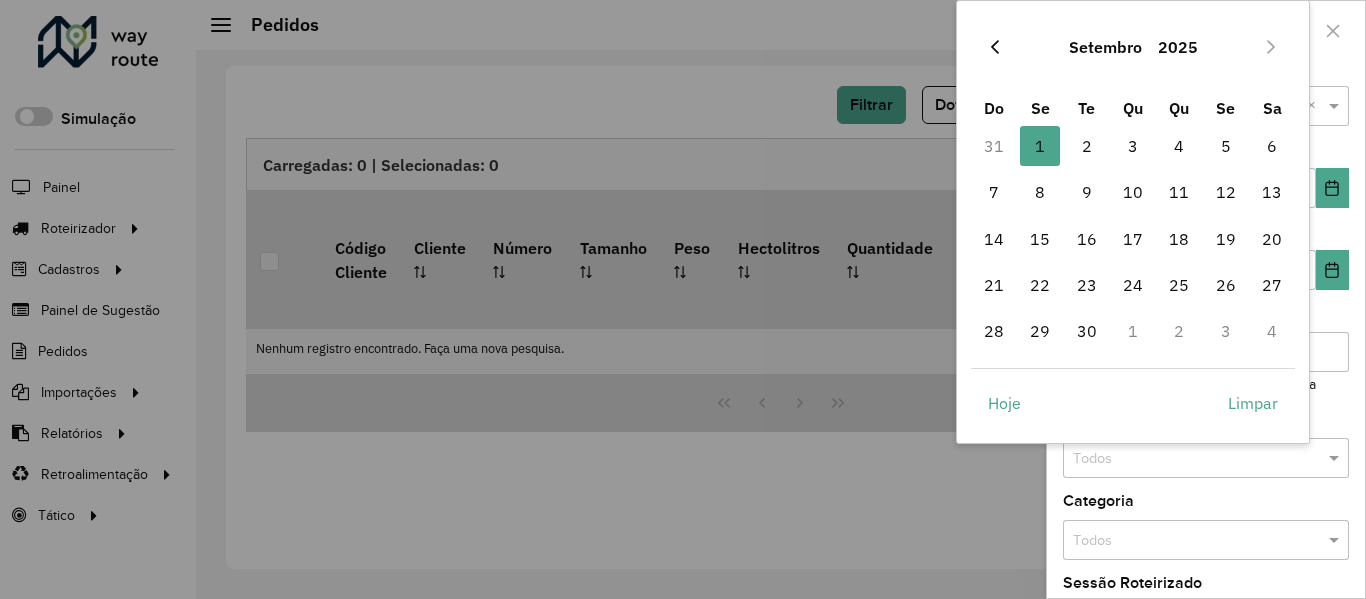 click at bounding box center [995, 47] 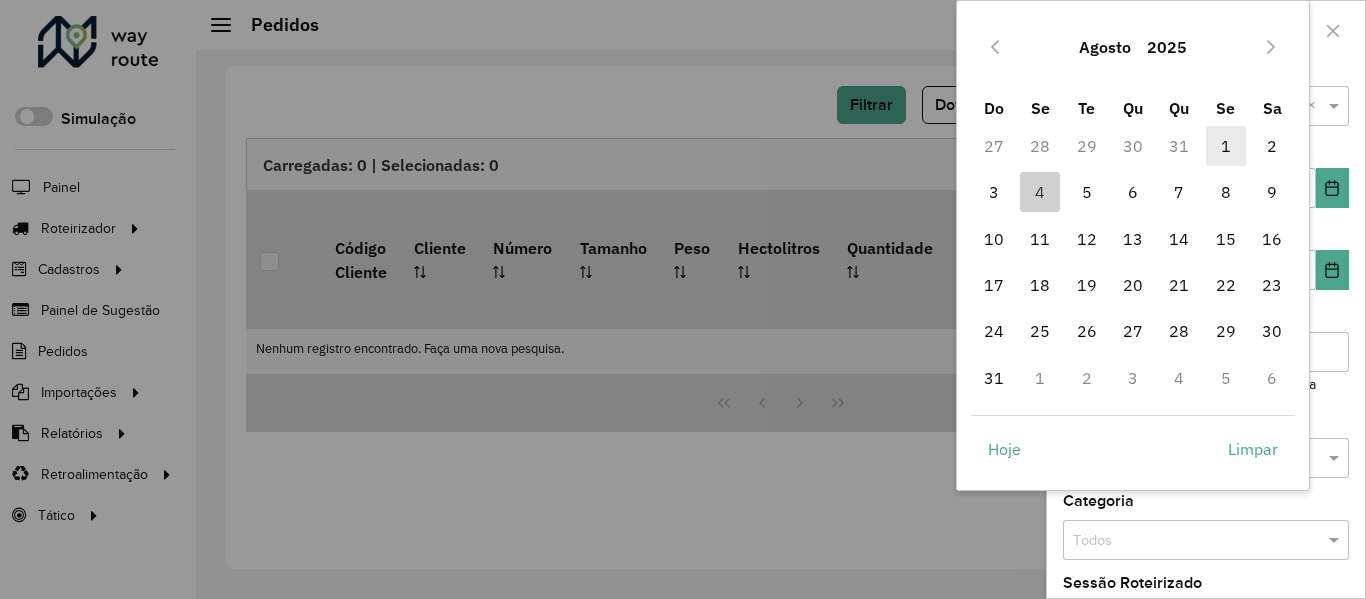 click on "1" at bounding box center (1226, 146) 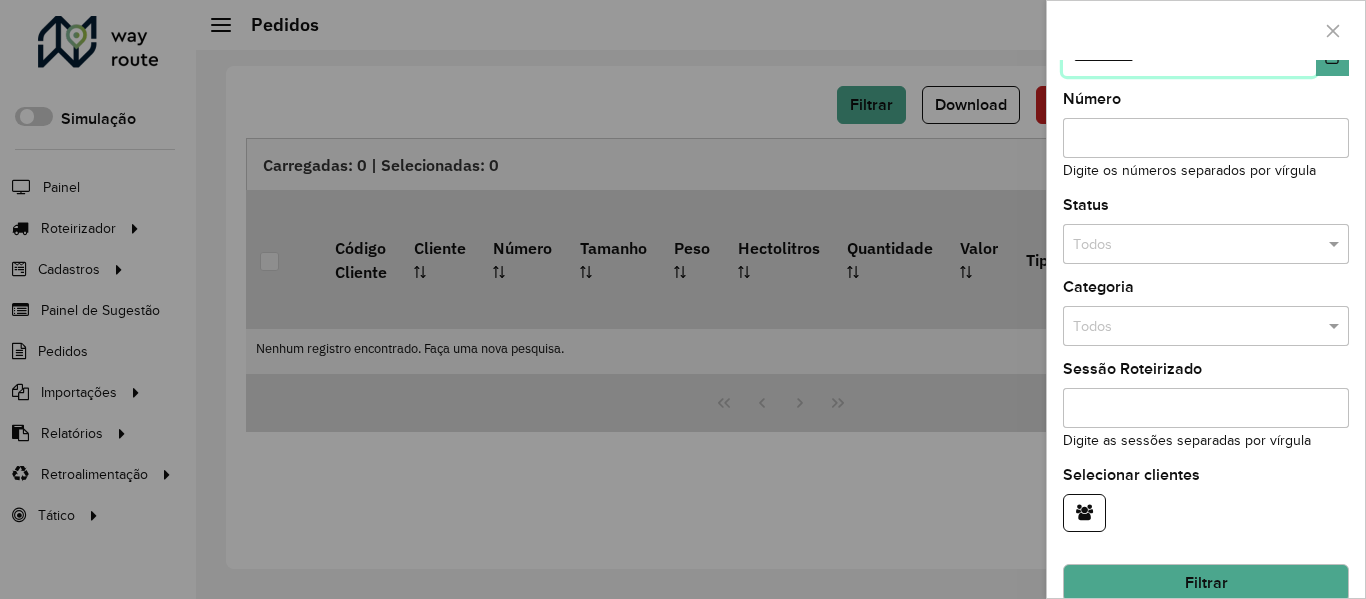 scroll, scrollTop: 243, scrollLeft: 0, axis: vertical 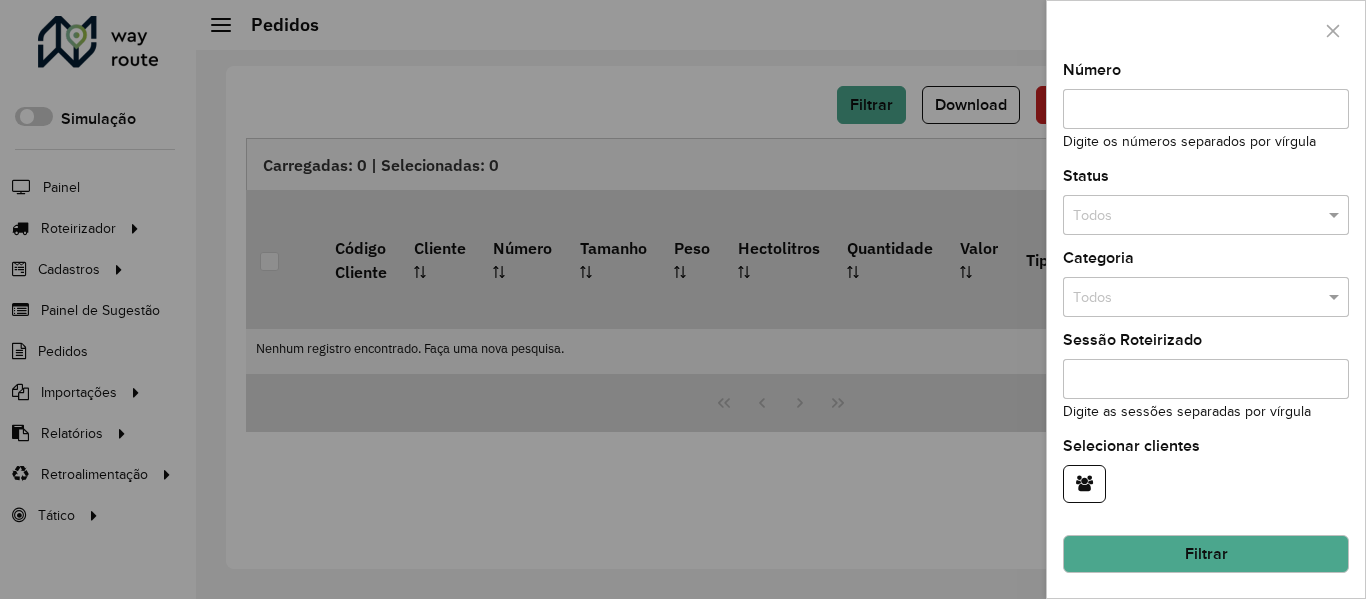 click on "Filtrar" 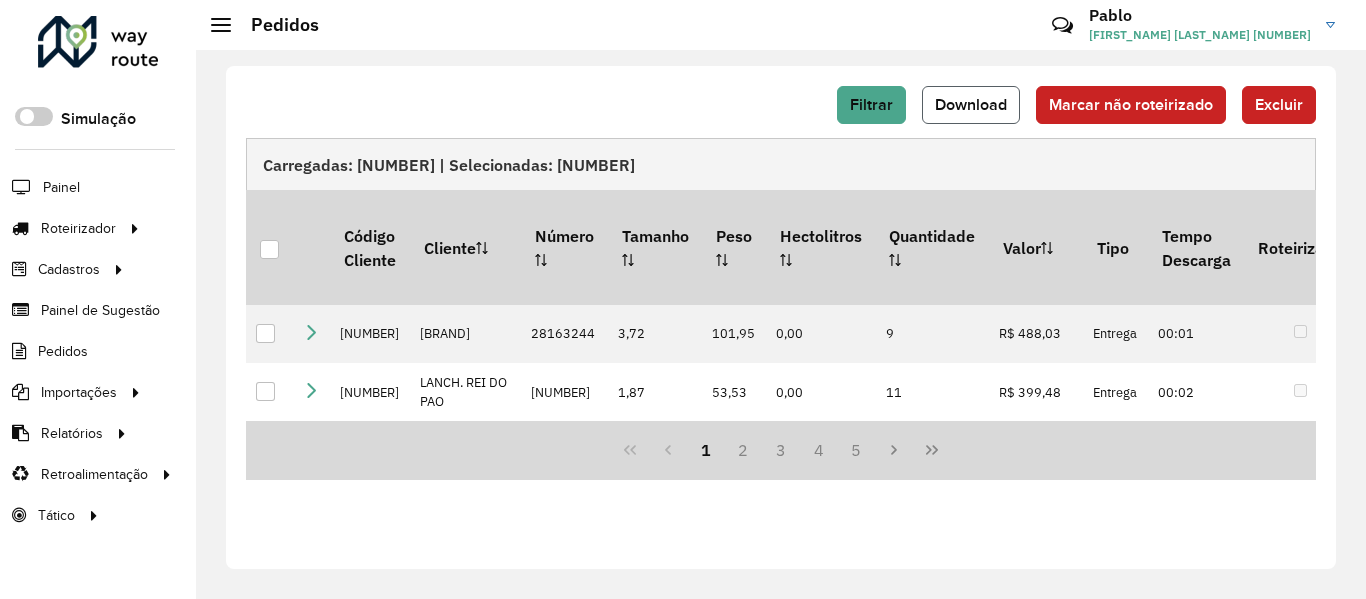 click on "Download" 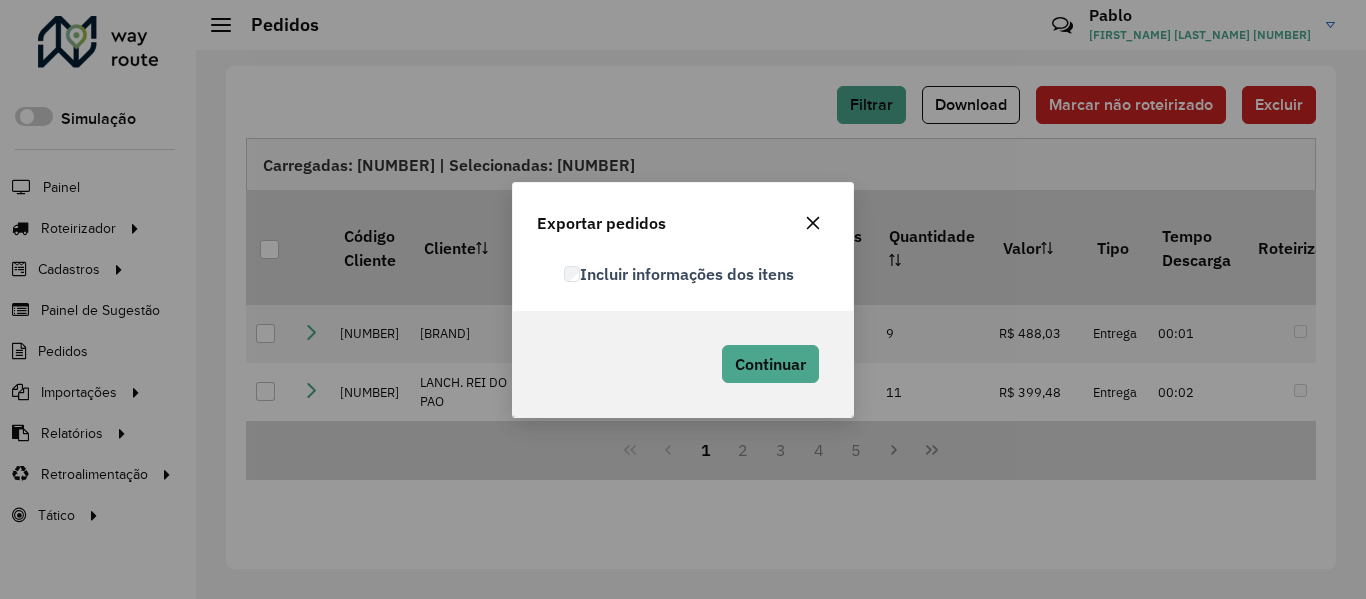 click on "Incluir informações dos itens" 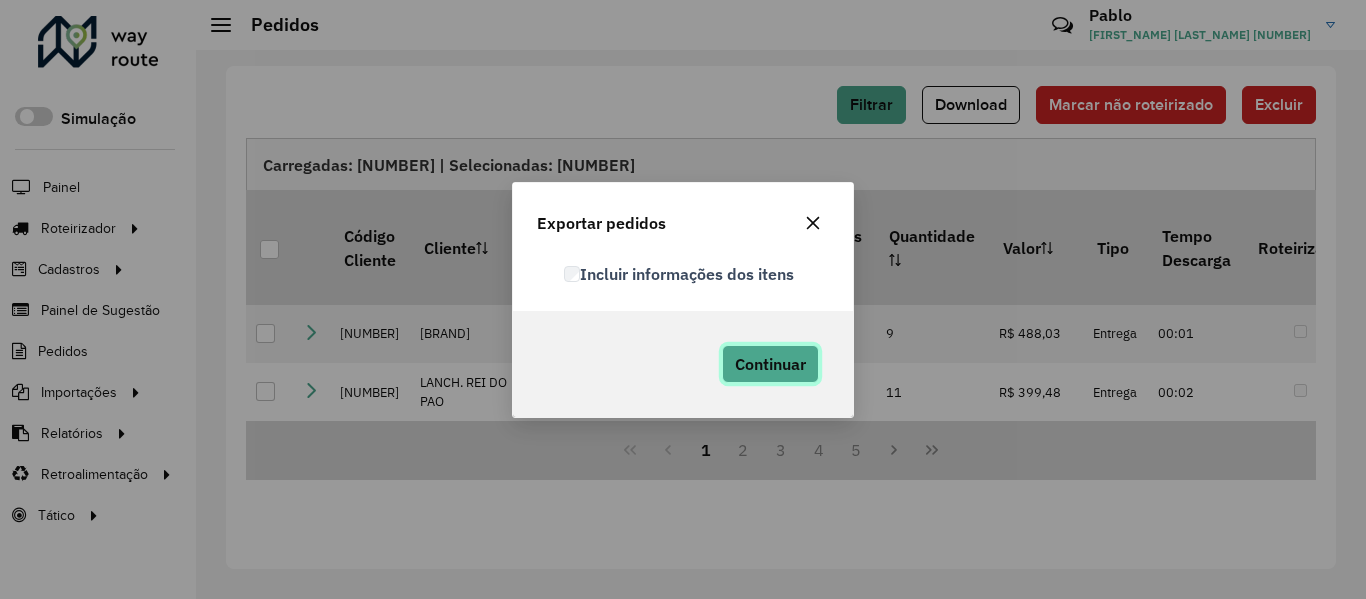 click on "Continuar" 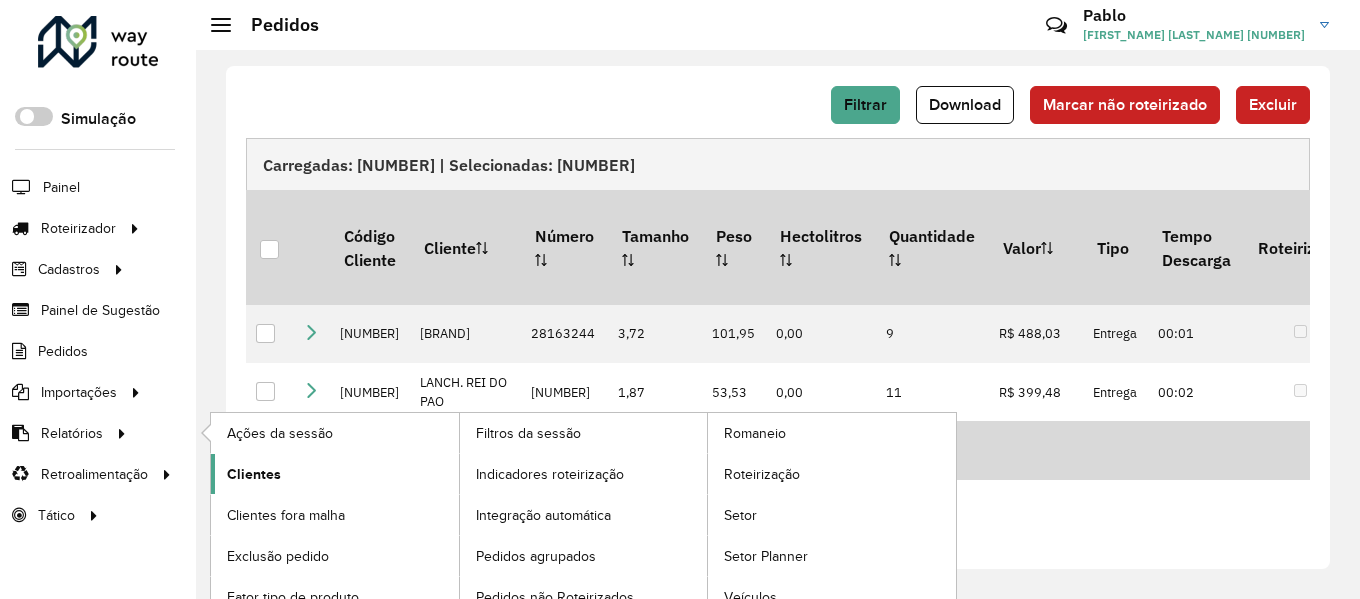 click on "Clientes" 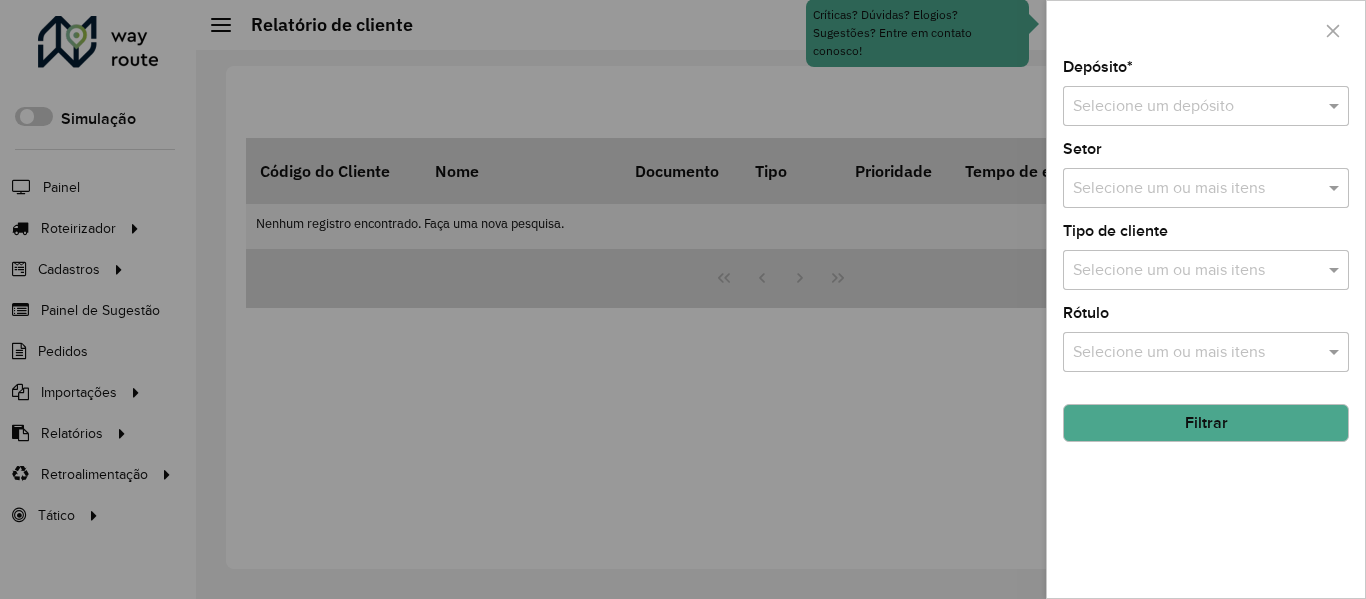 click at bounding box center (683, 299) 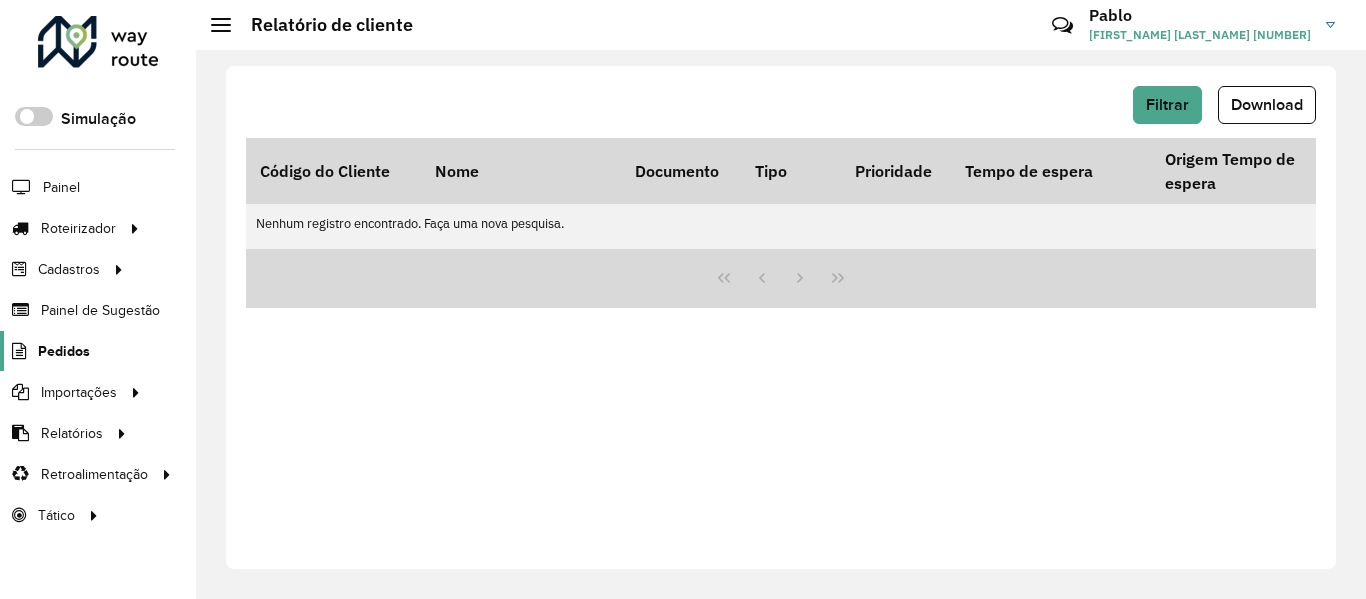 click on "Pedidos" 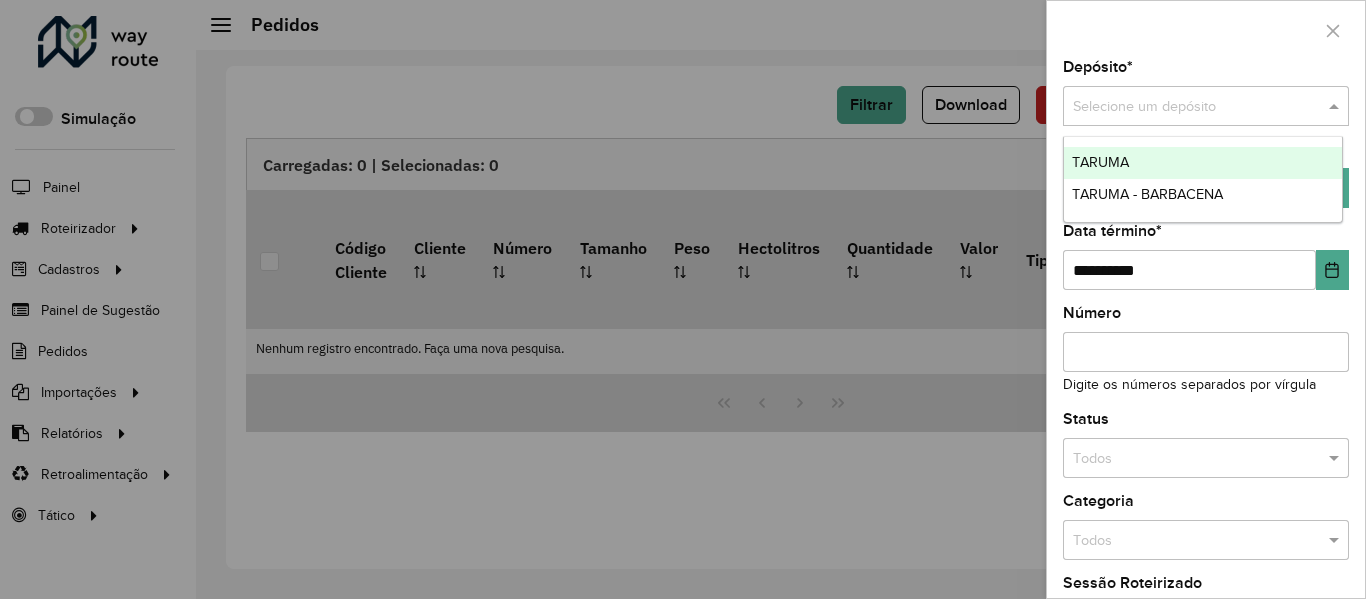 click at bounding box center [1186, 107] 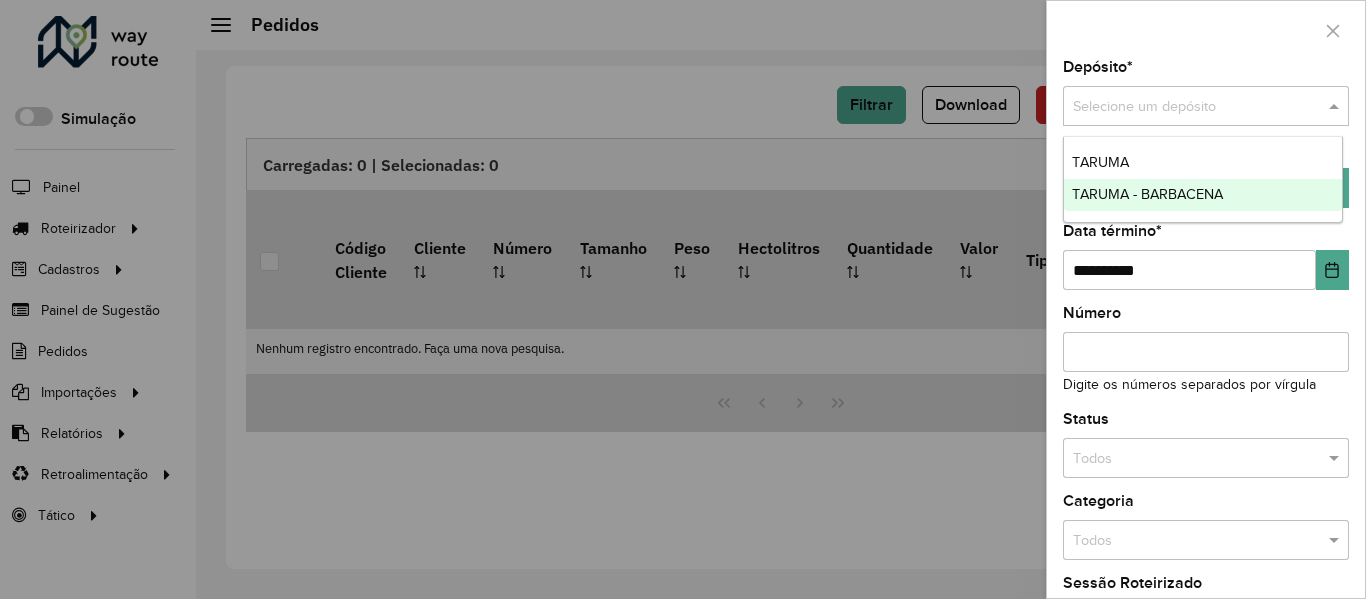 click on "TARUMA - BARBACENA" at bounding box center [1147, 194] 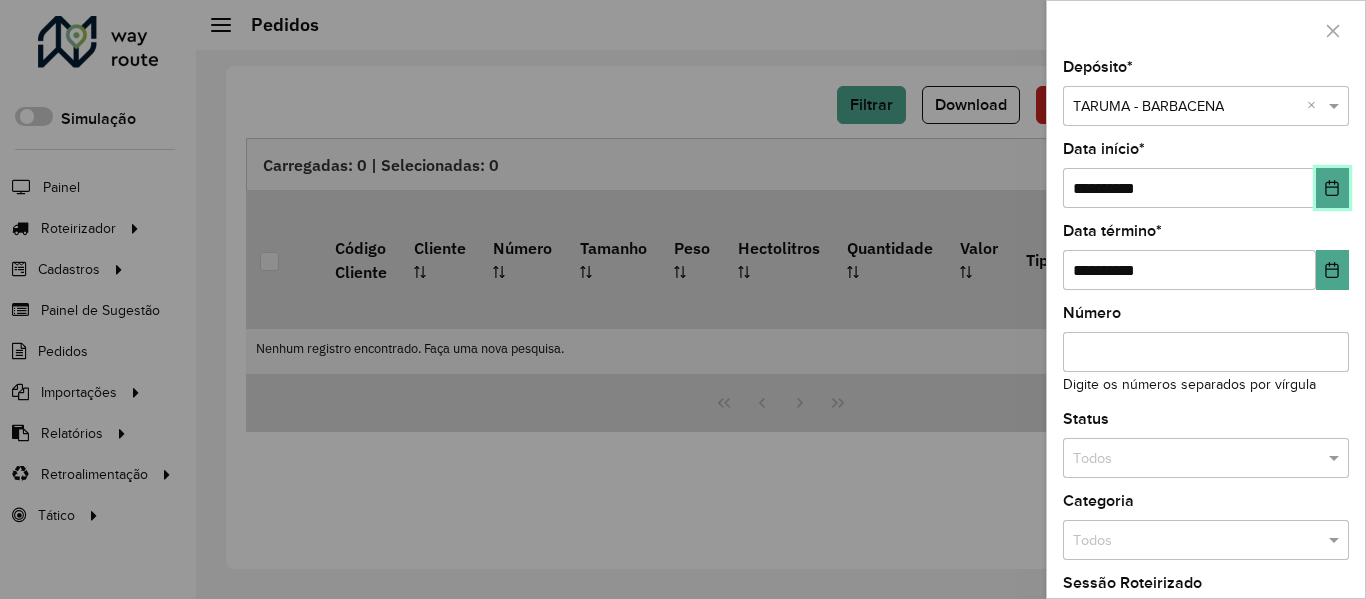 click 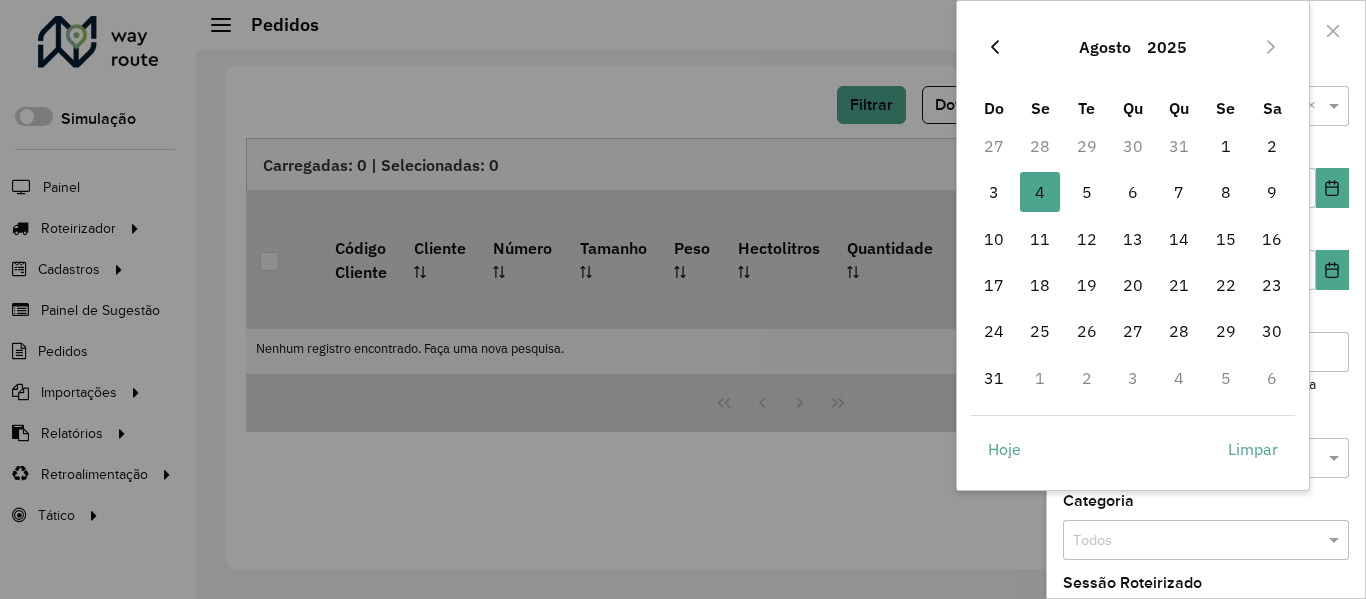 click 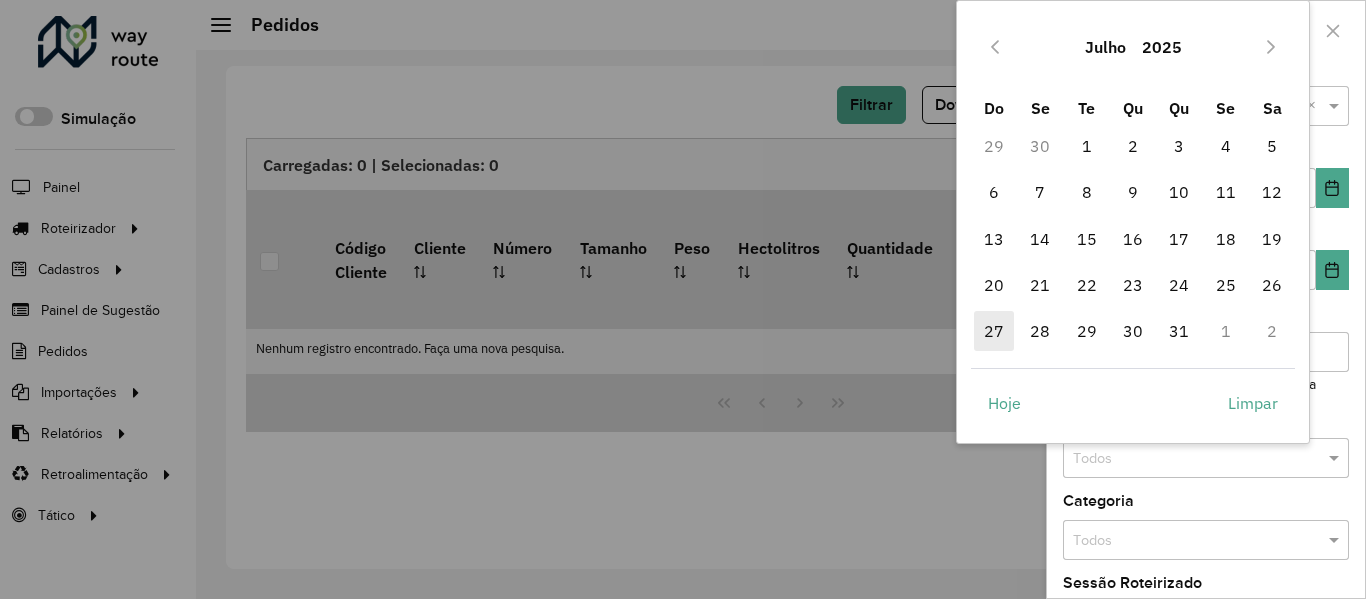 click on "27" at bounding box center [994, 331] 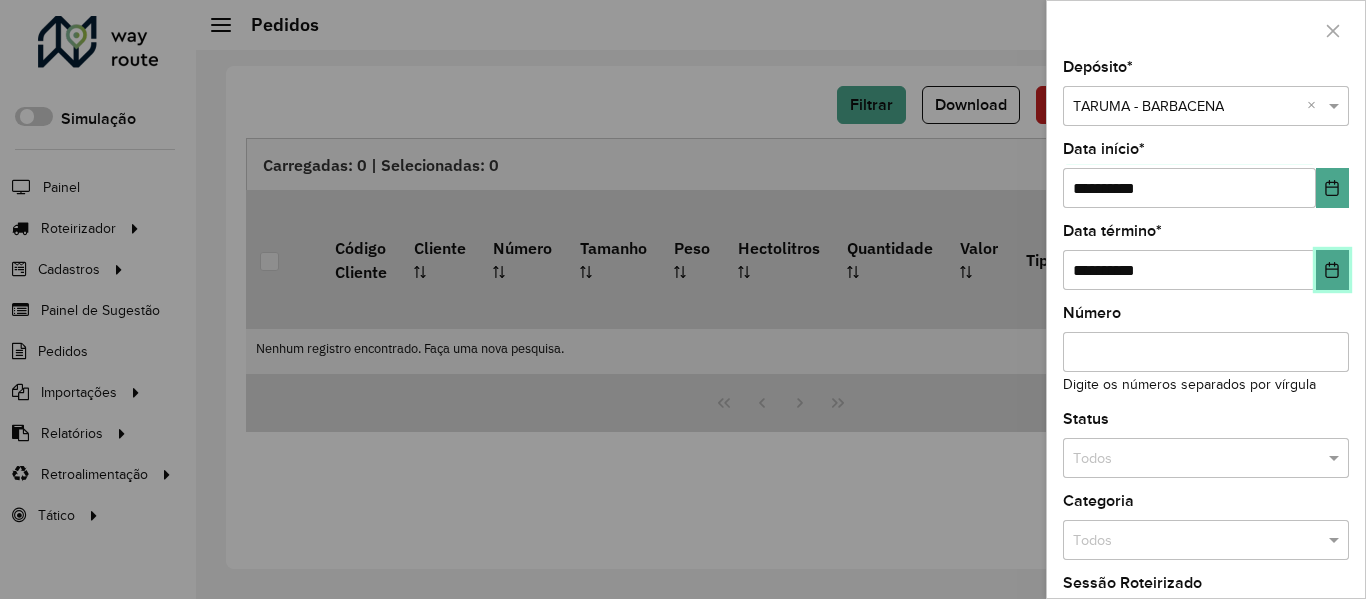 click 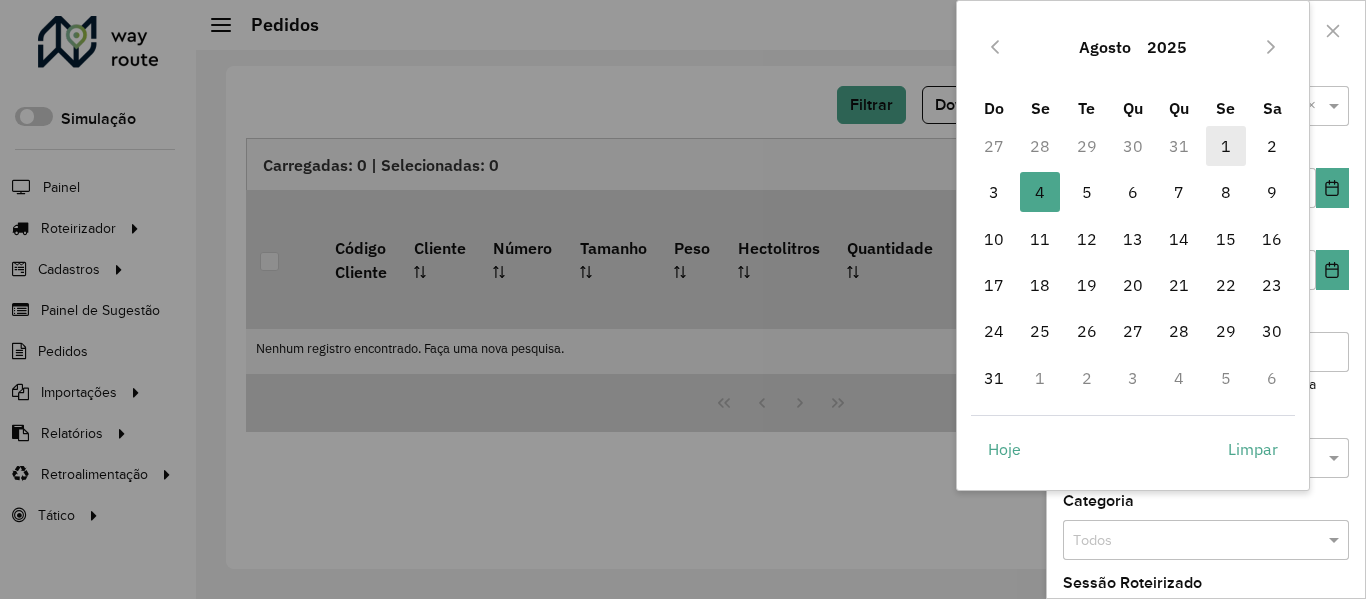 click on "1" at bounding box center [1226, 146] 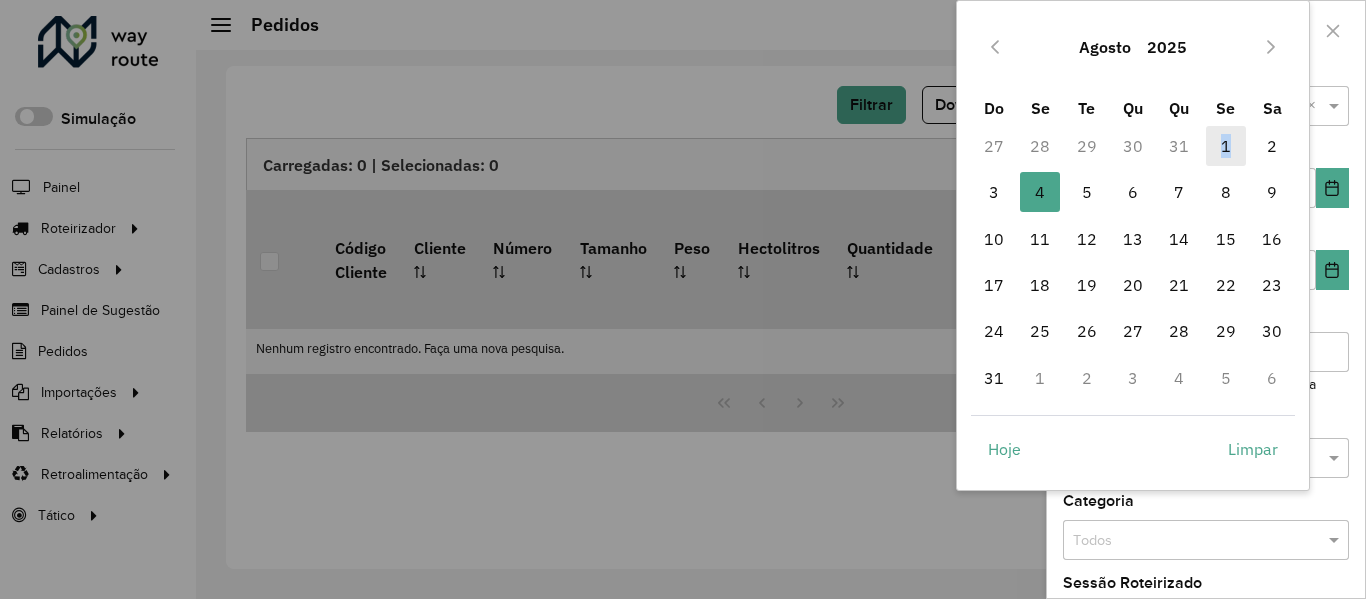 click on "1" at bounding box center (1226, 146) 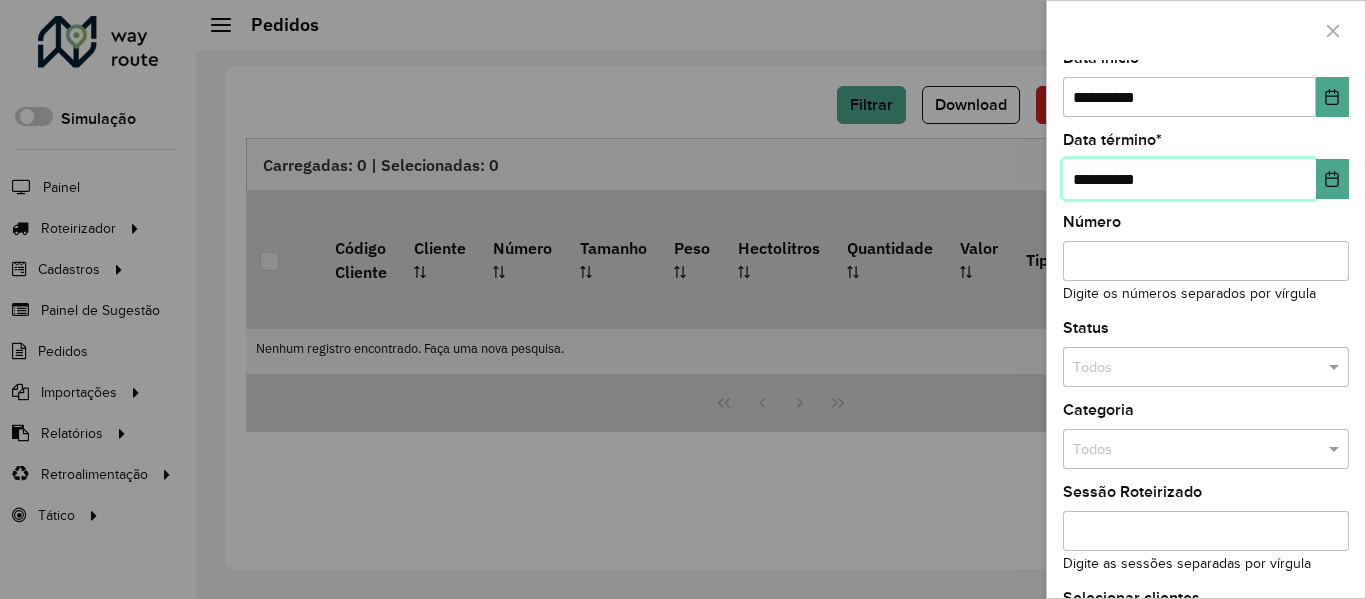 scroll, scrollTop: 243, scrollLeft: 0, axis: vertical 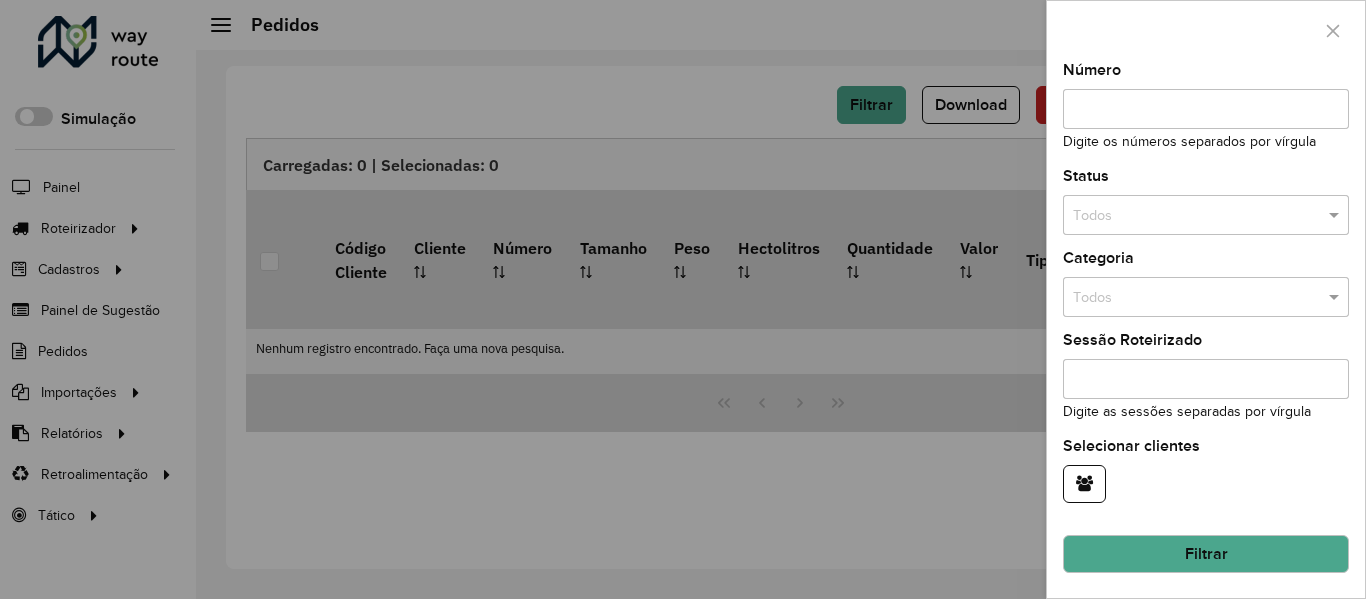 click on "Filtrar" 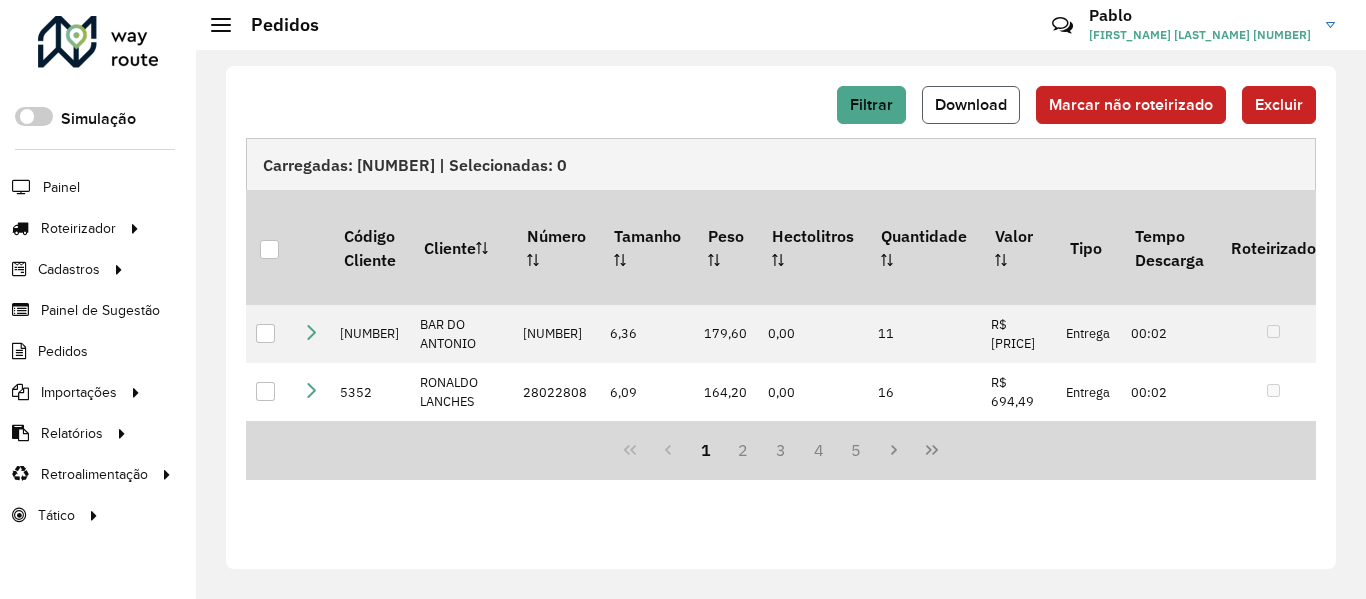 click on "Download" 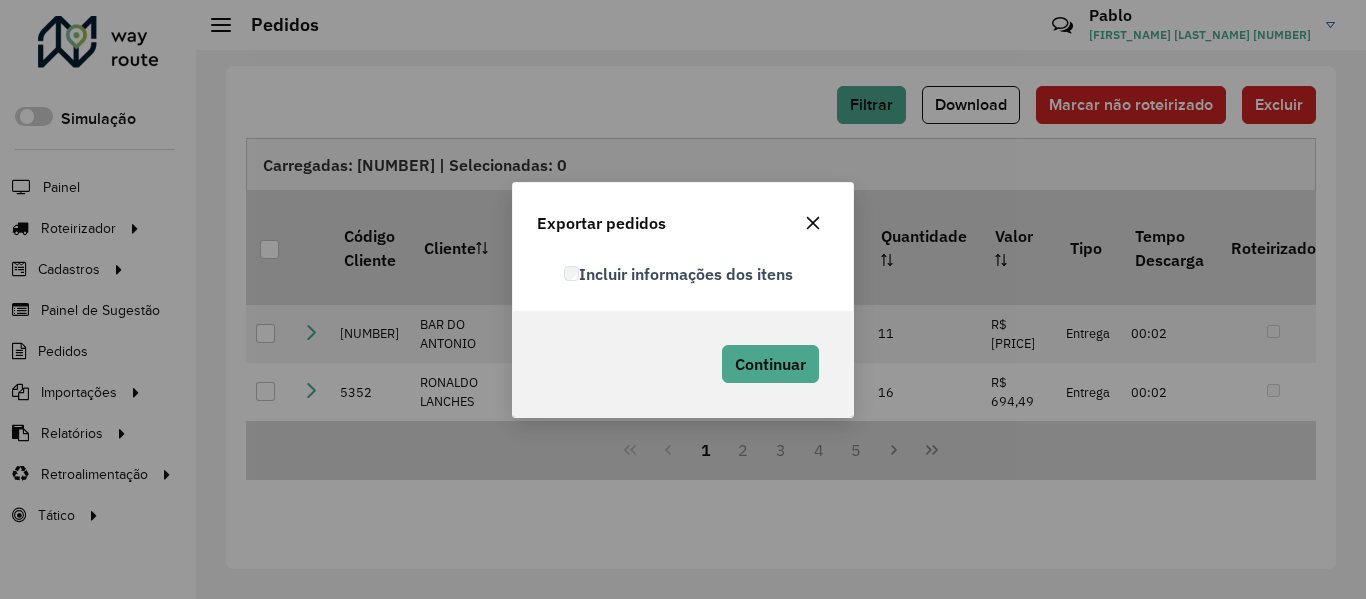 click on "Incluir informações dos itens" 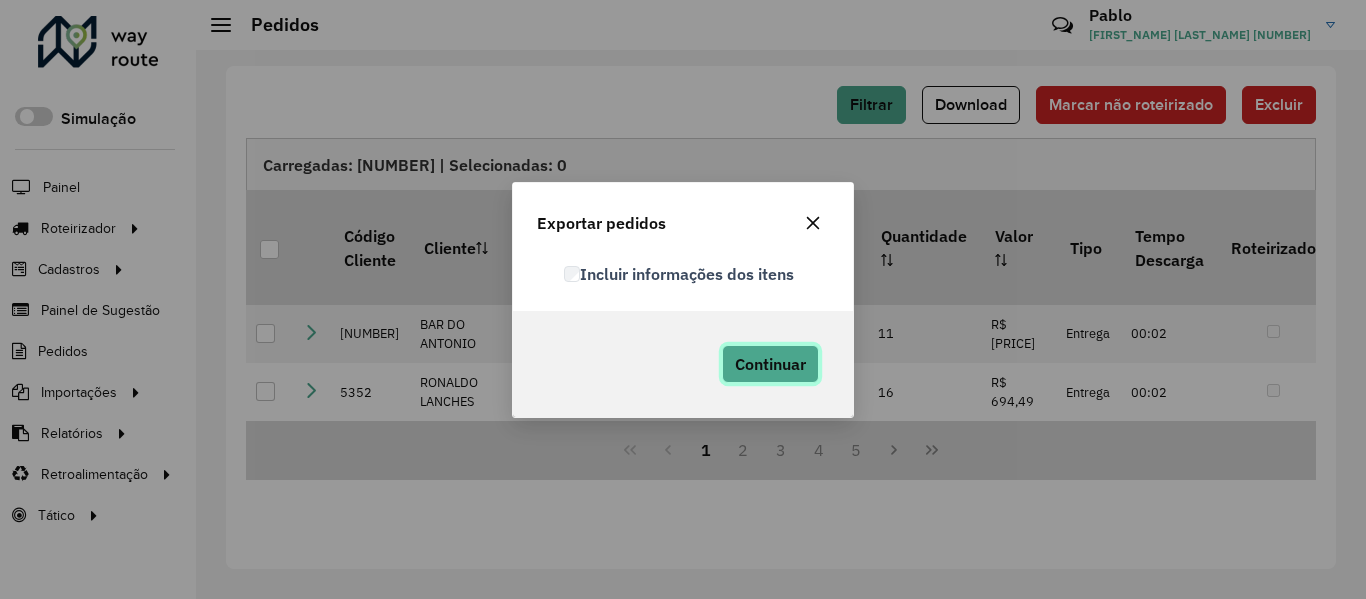 click on "Continuar" 